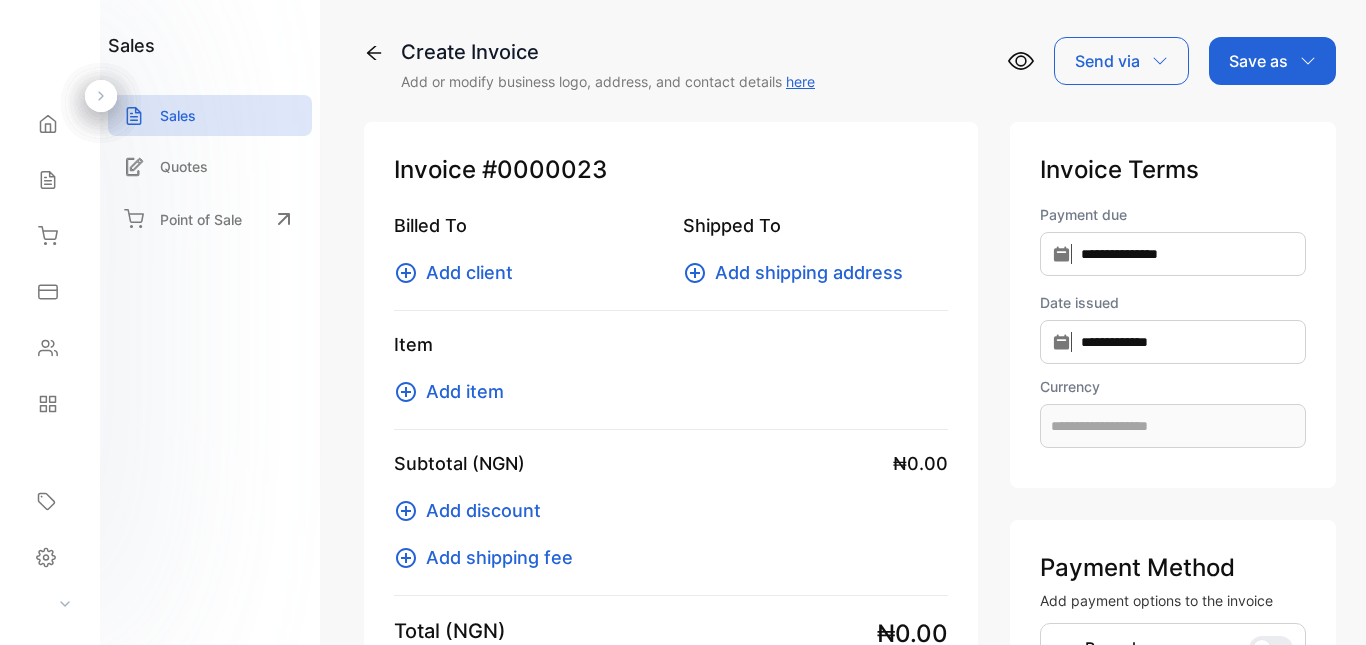 type on "**********" 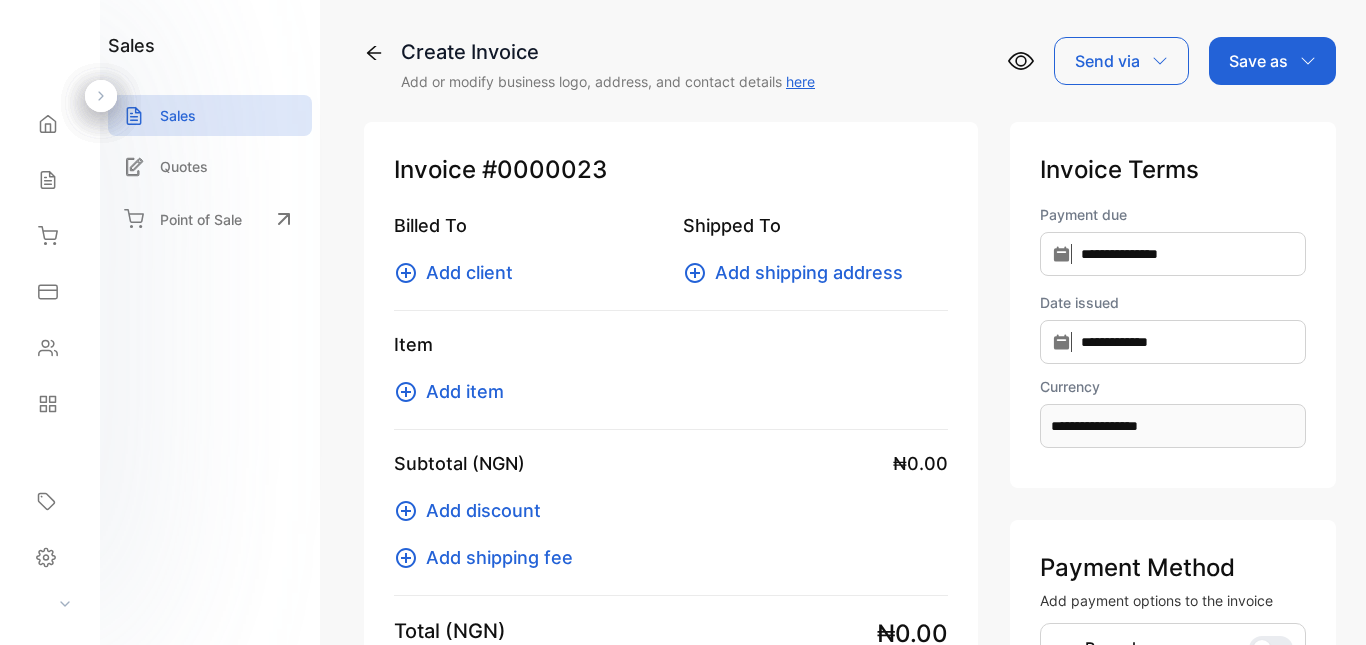 scroll, scrollTop: 0, scrollLeft: 0, axis: both 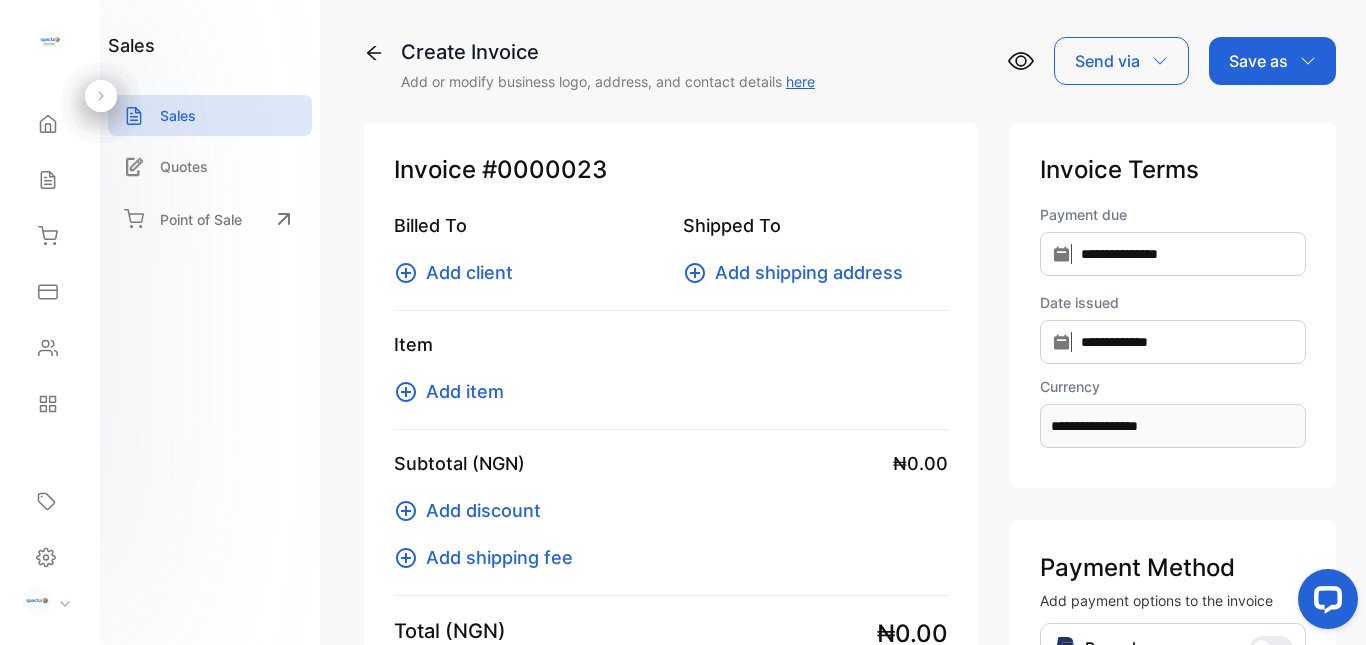 click on "Add client" at bounding box center (469, 272) 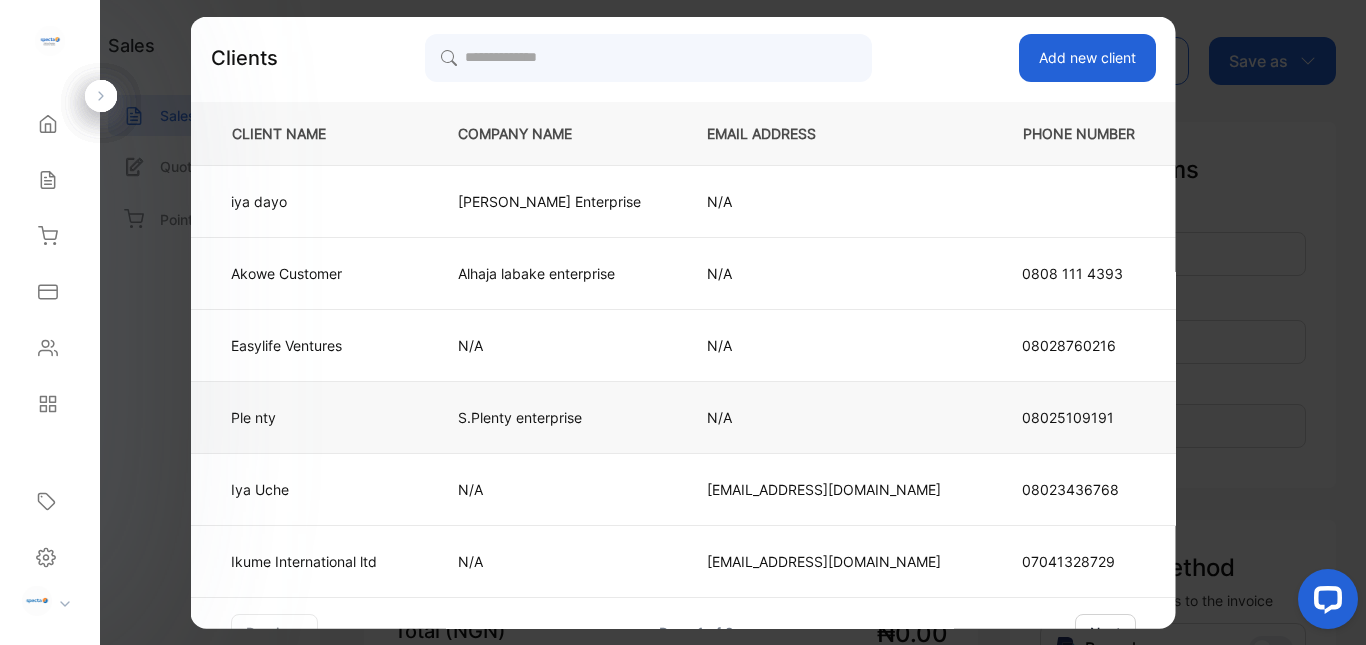 click on "Ple   nty" at bounding box center (304, 417) 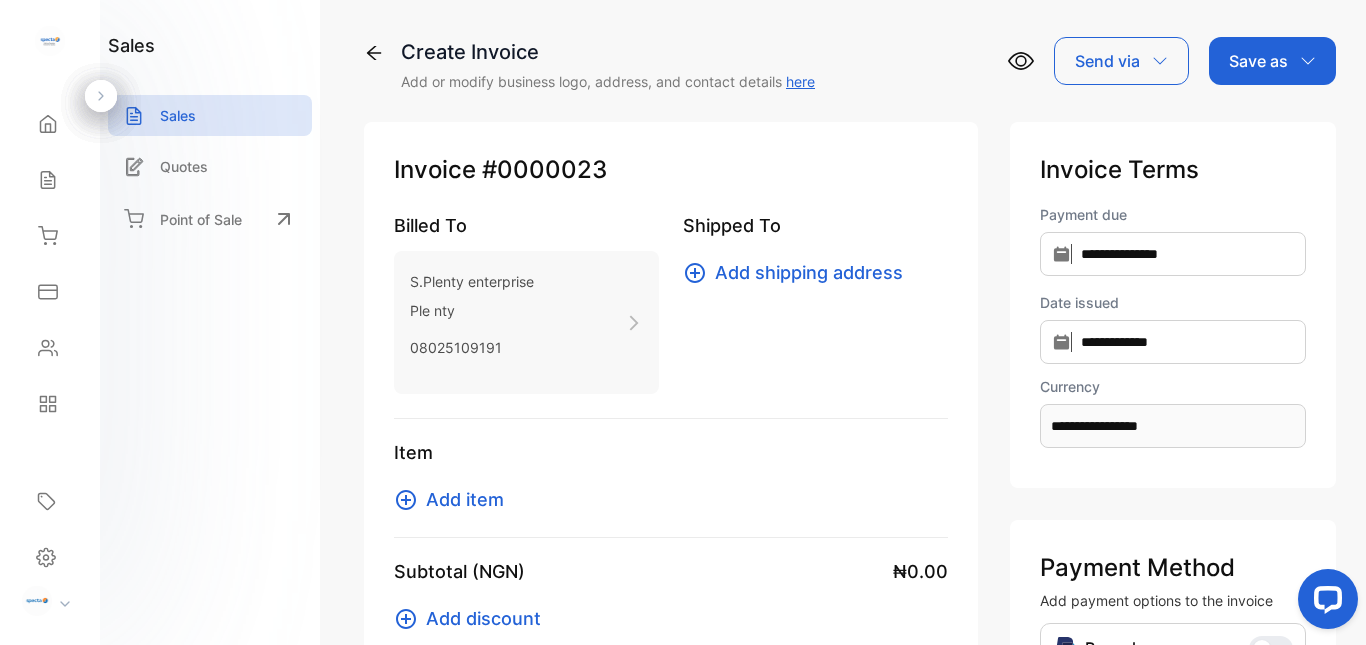 click 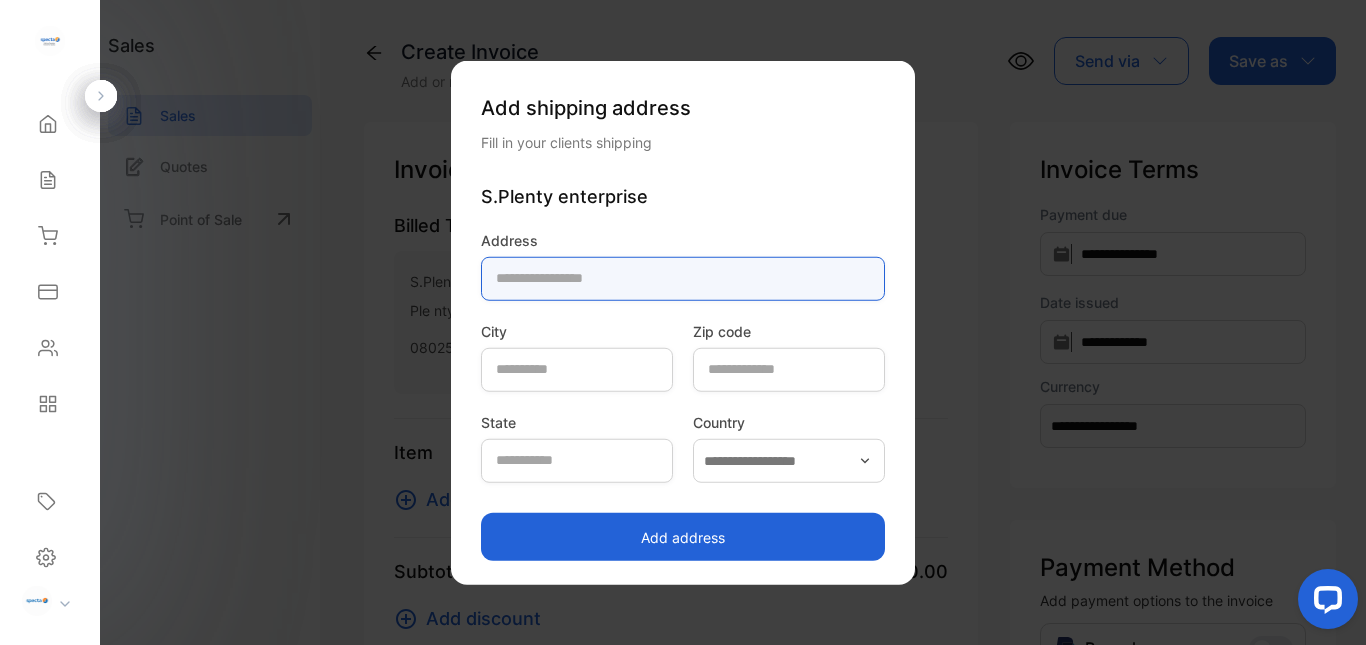 click at bounding box center (683, 278) 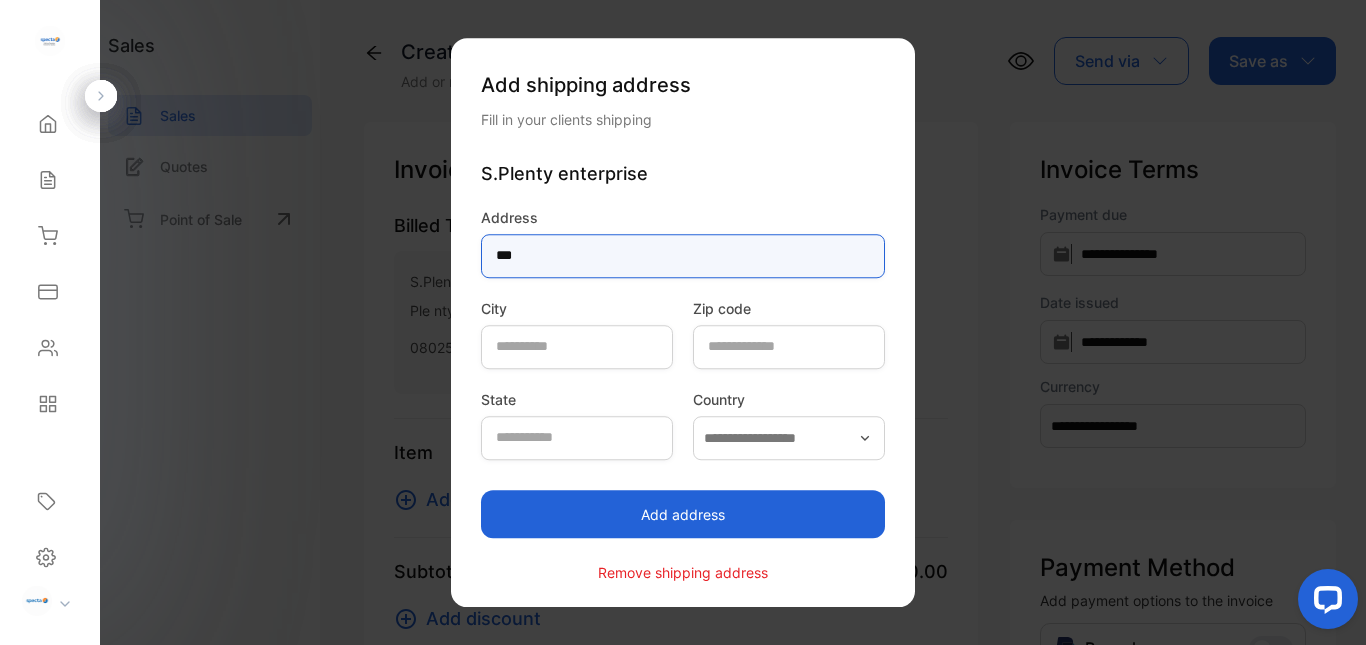 type on "**********" 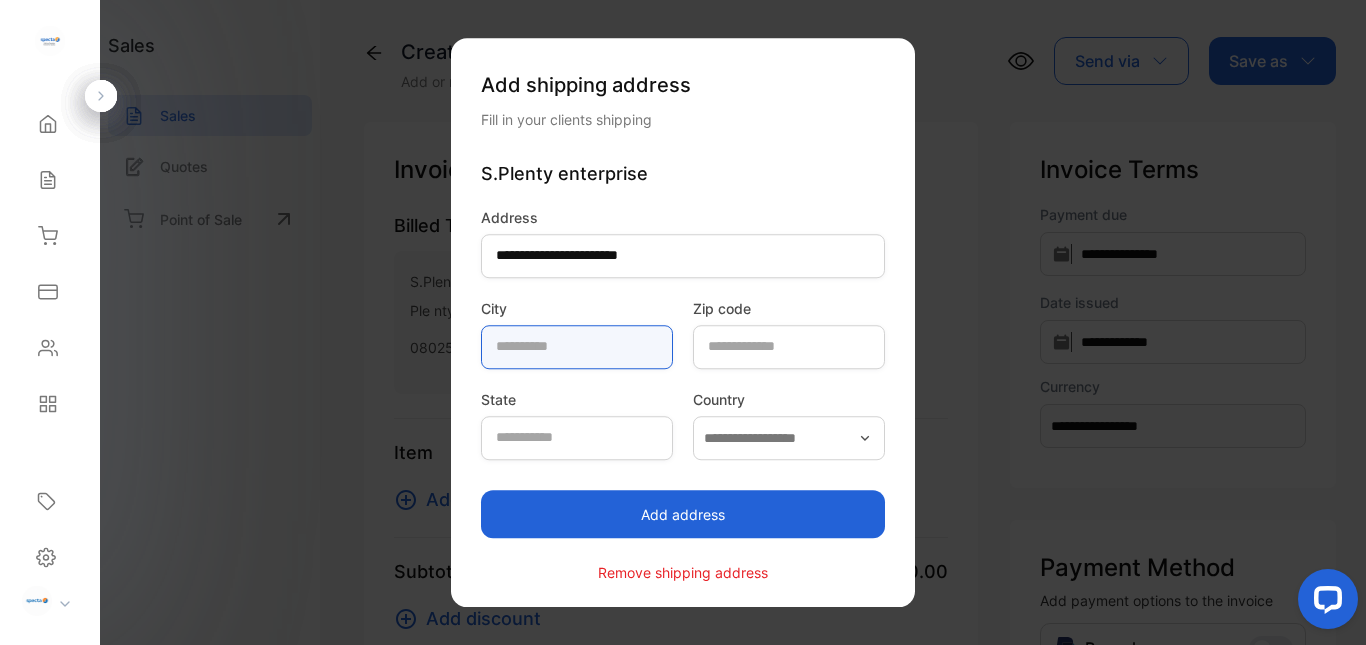 click at bounding box center (577, 347) 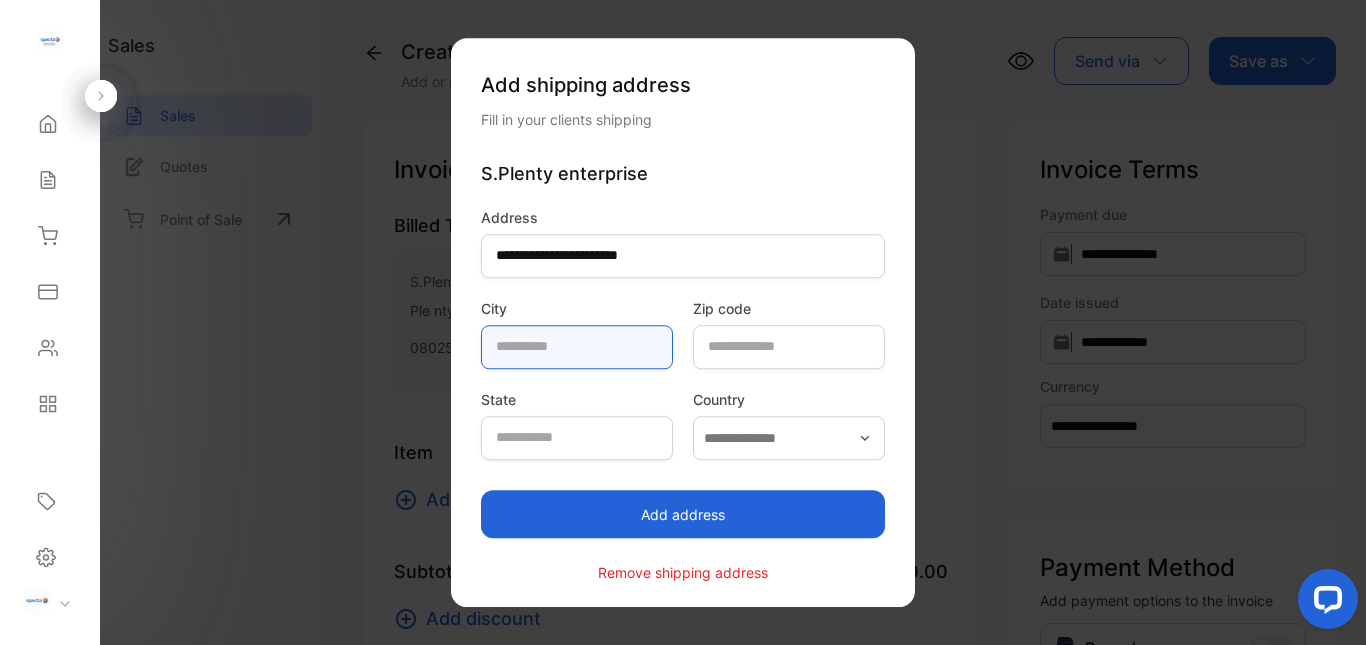 type on "**********" 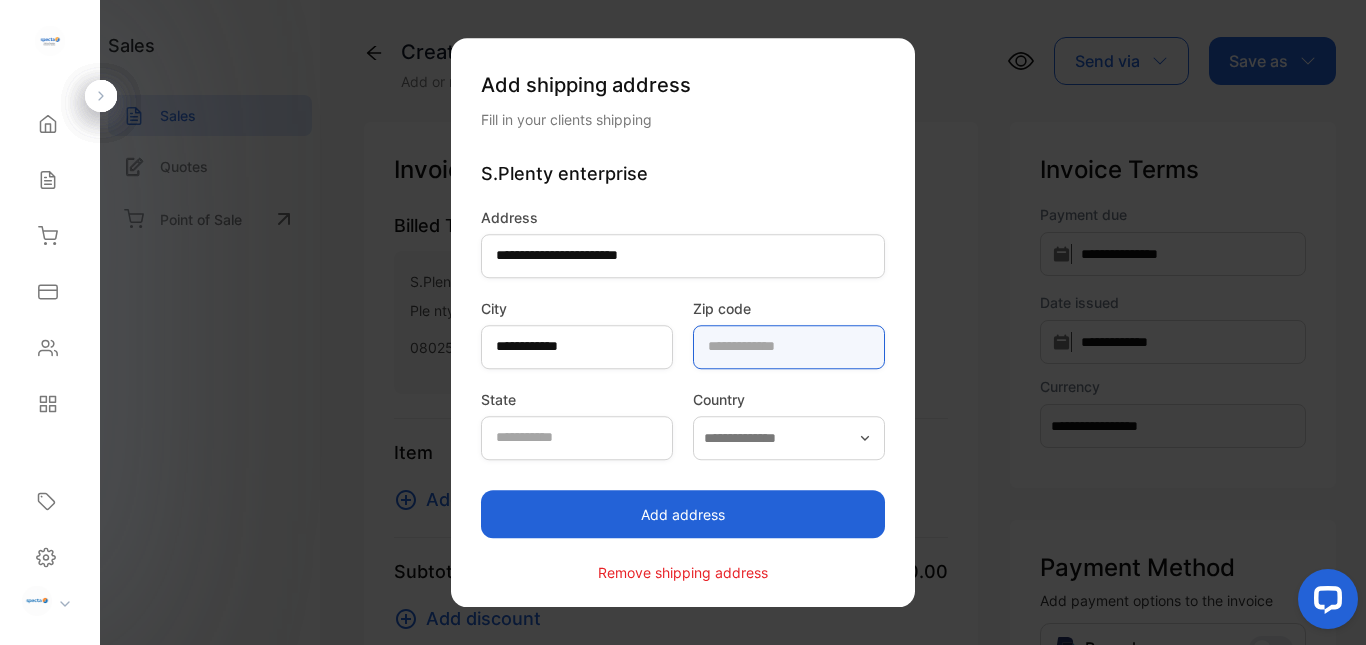 type on "*****" 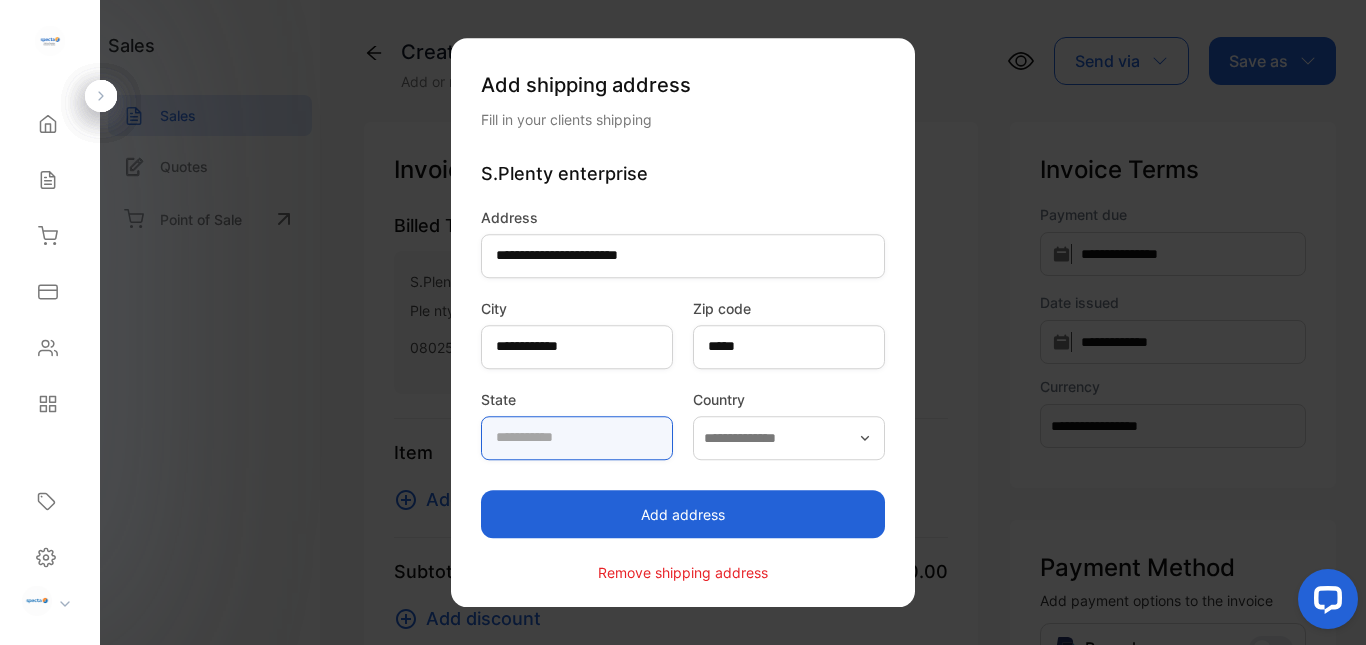 type on "*****" 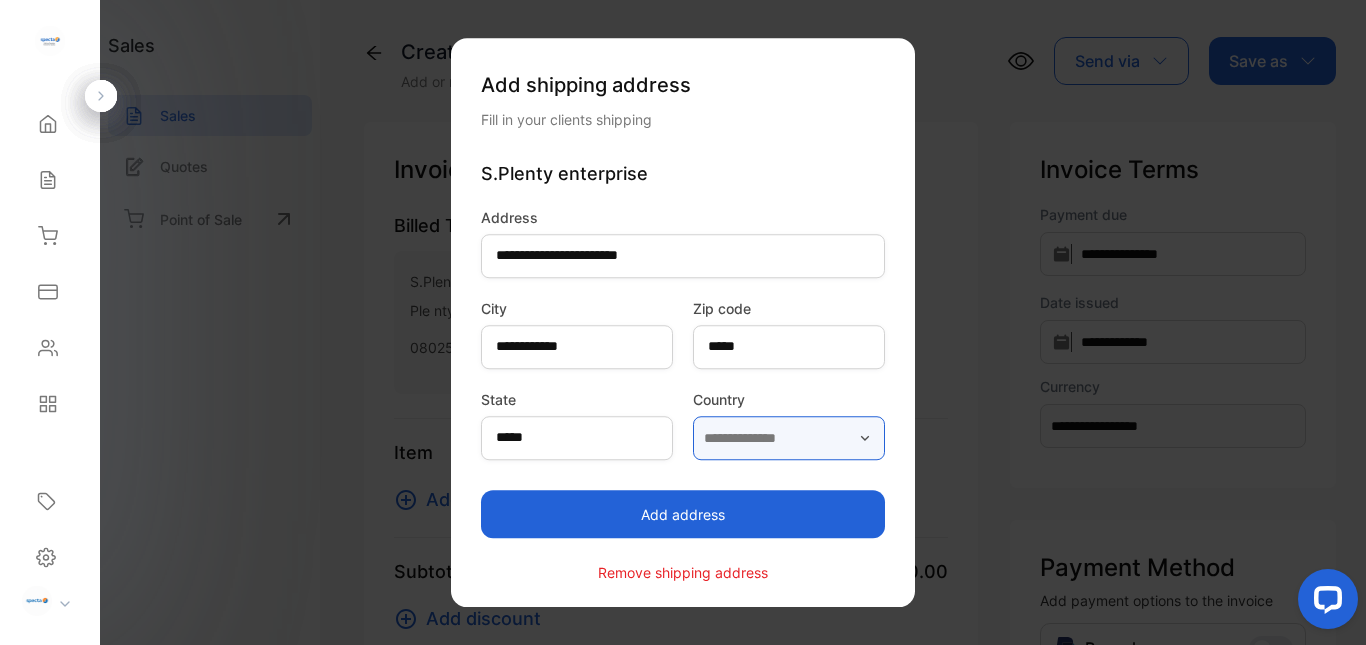 type on "*******" 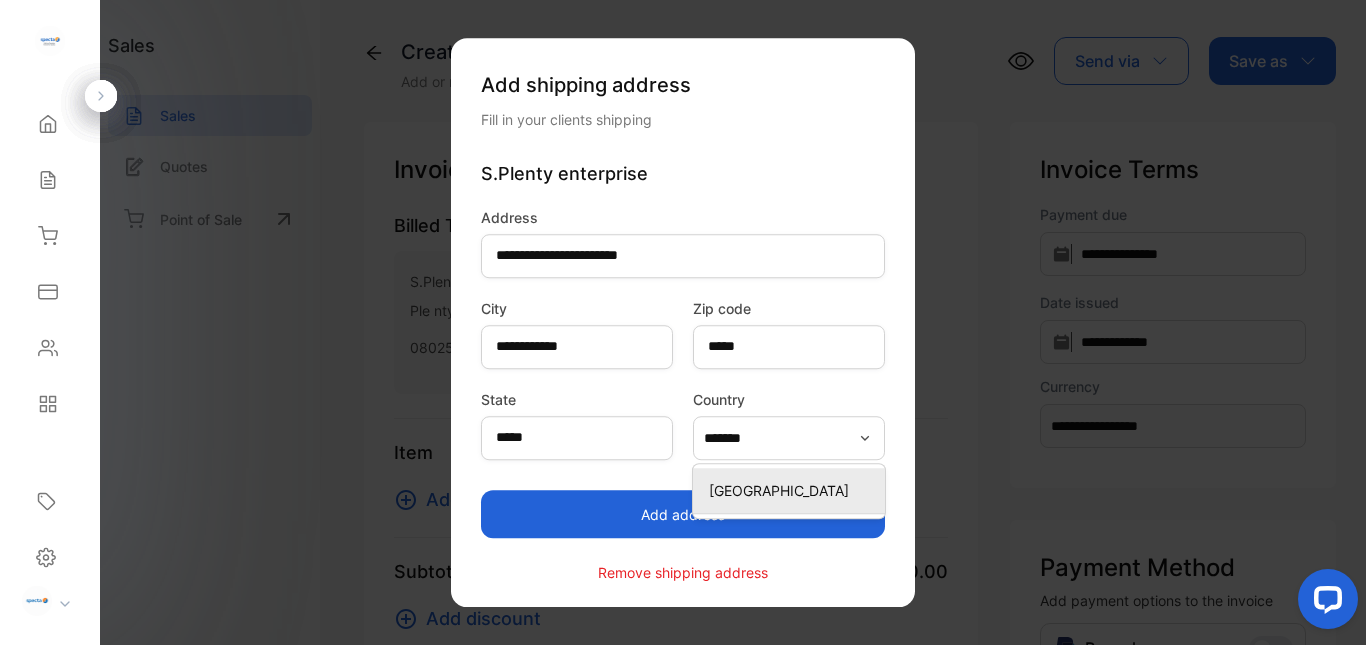 click on "[GEOGRAPHIC_DATA]" at bounding box center [793, 490] 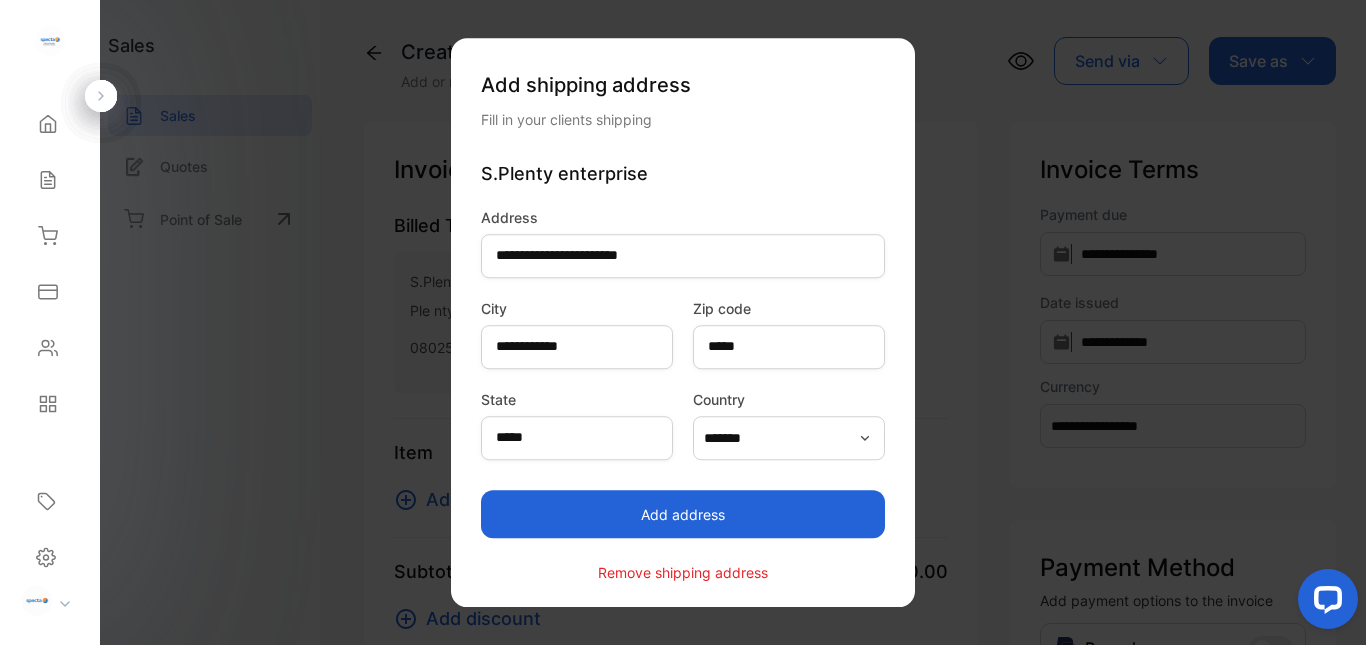 click on "Add address" at bounding box center (683, 514) 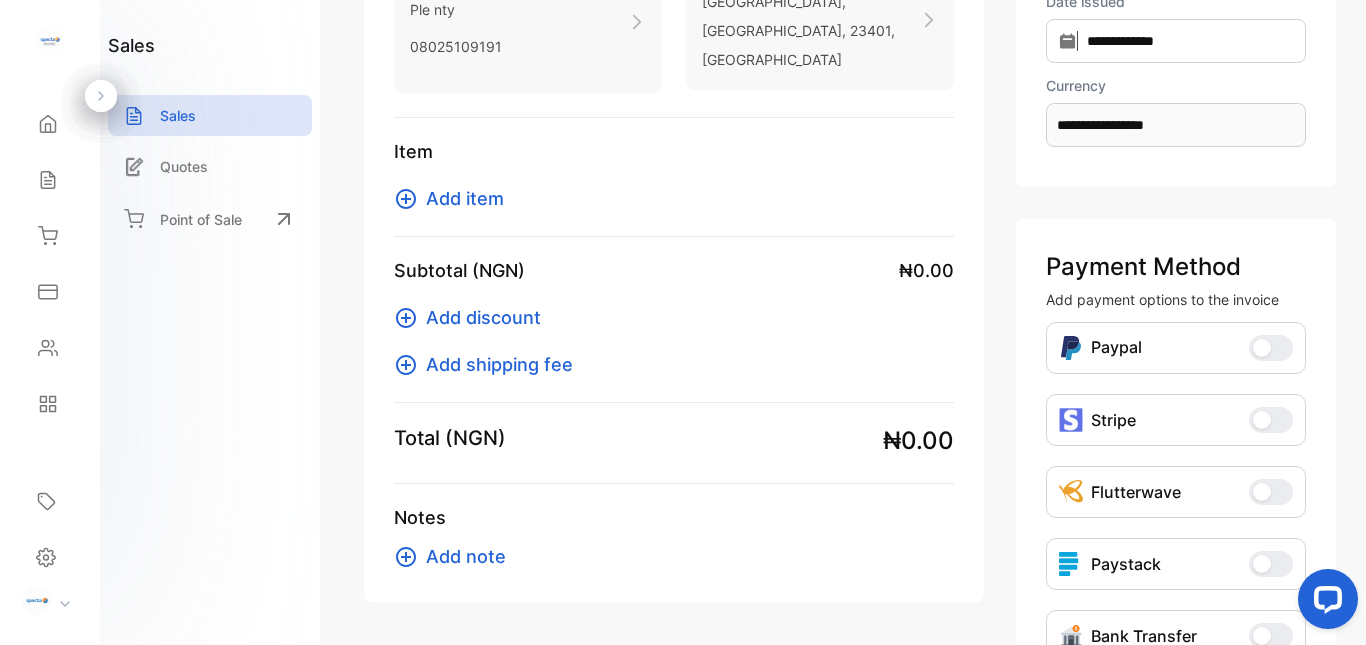 scroll, scrollTop: 302, scrollLeft: 0, axis: vertical 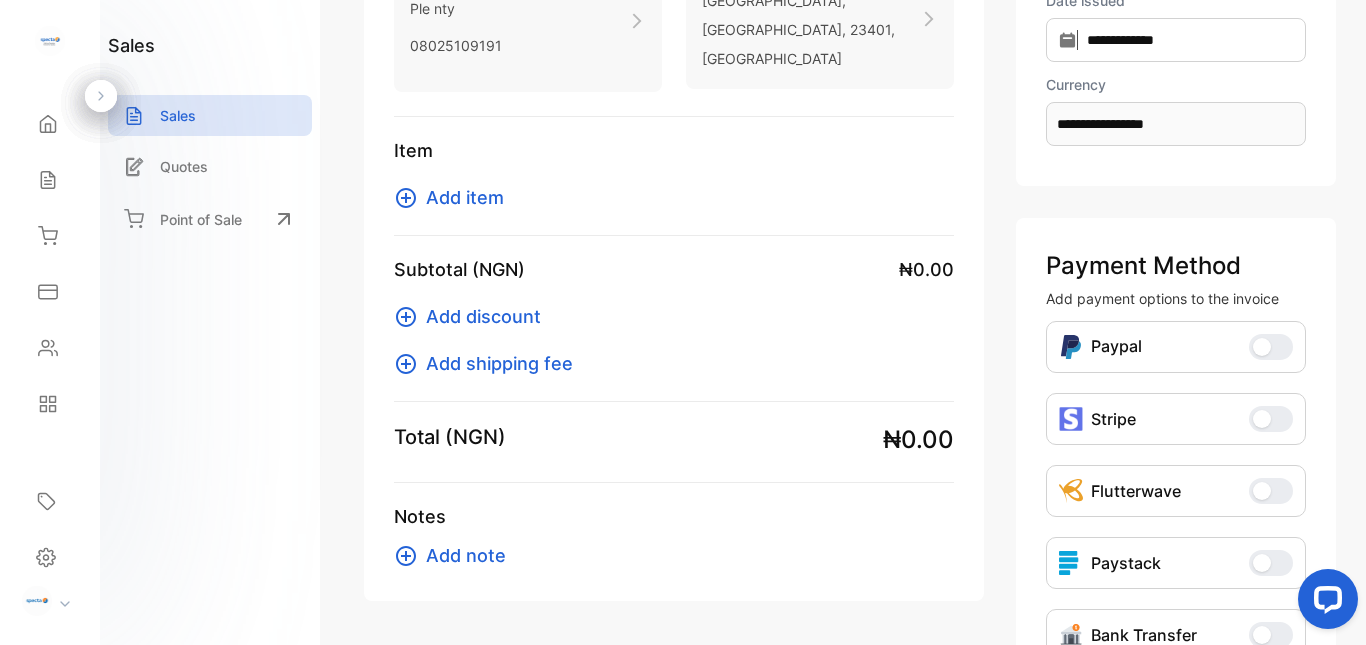 click 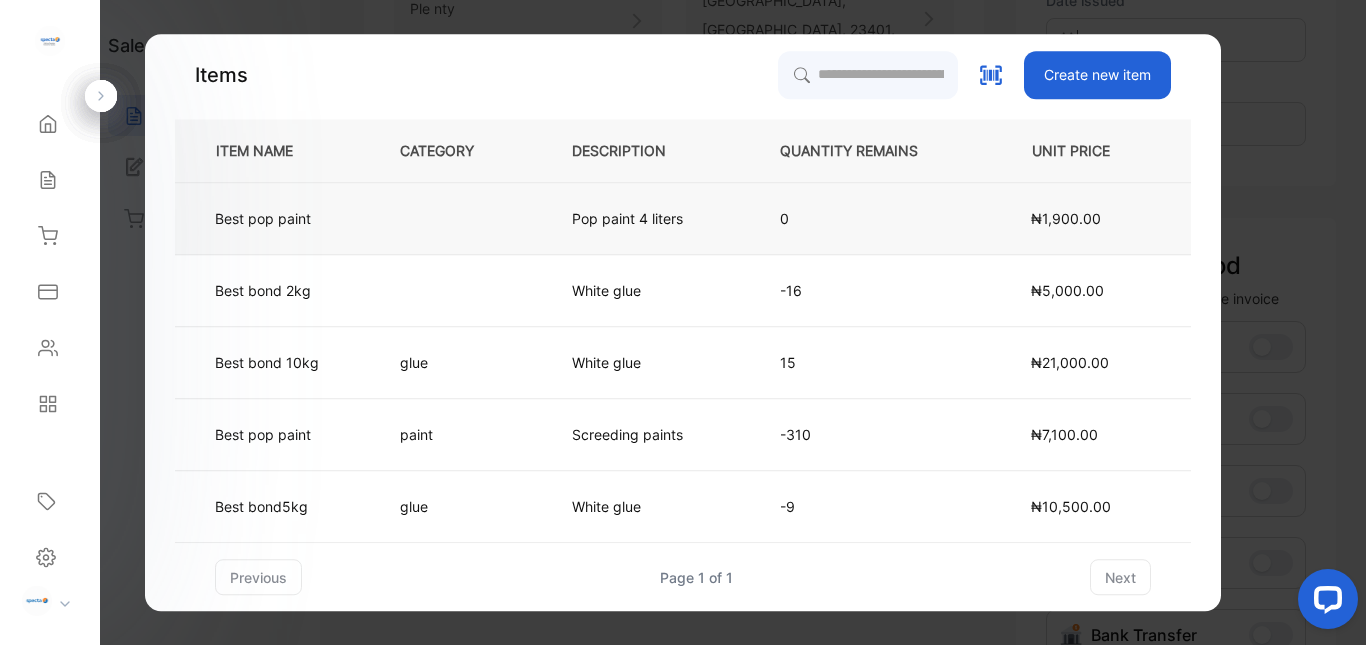 click at bounding box center [453, 219] 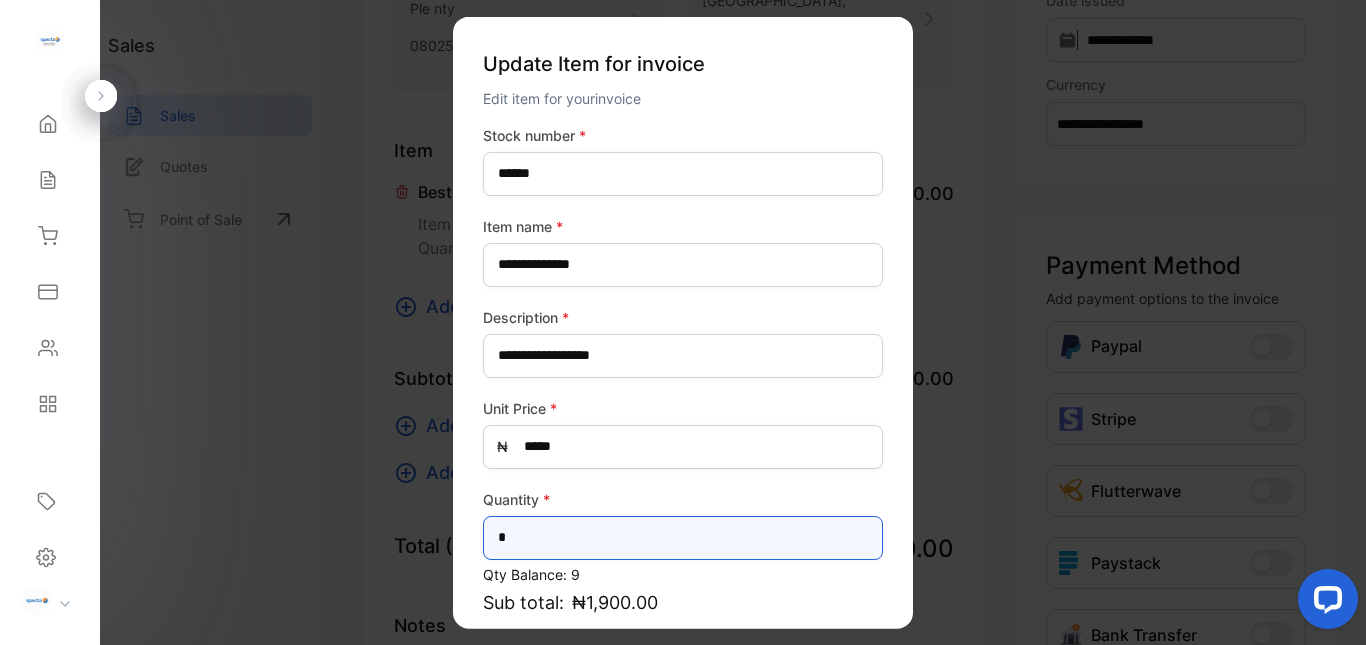 drag, startPoint x: 512, startPoint y: 542, endPoint x: 474, endPoint y: 540, distance: 38.052597 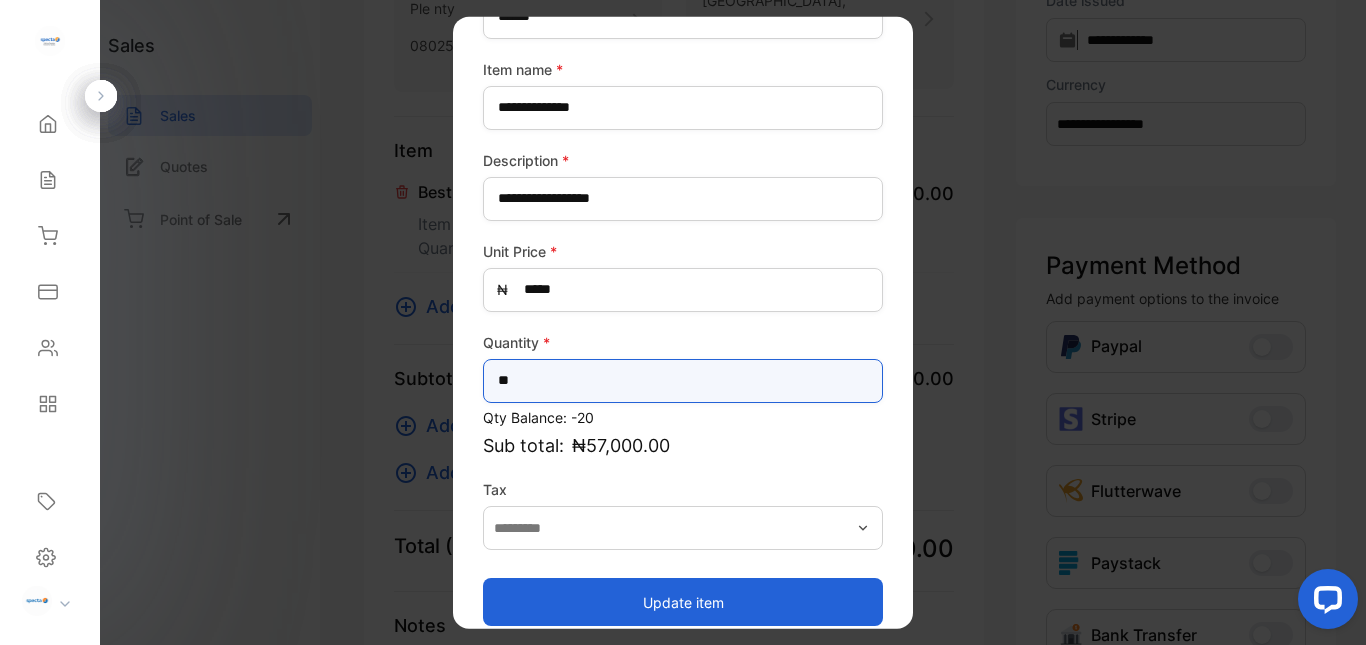 scroll, scrollTop: 178, scrollLeft: 0, axis: vertical 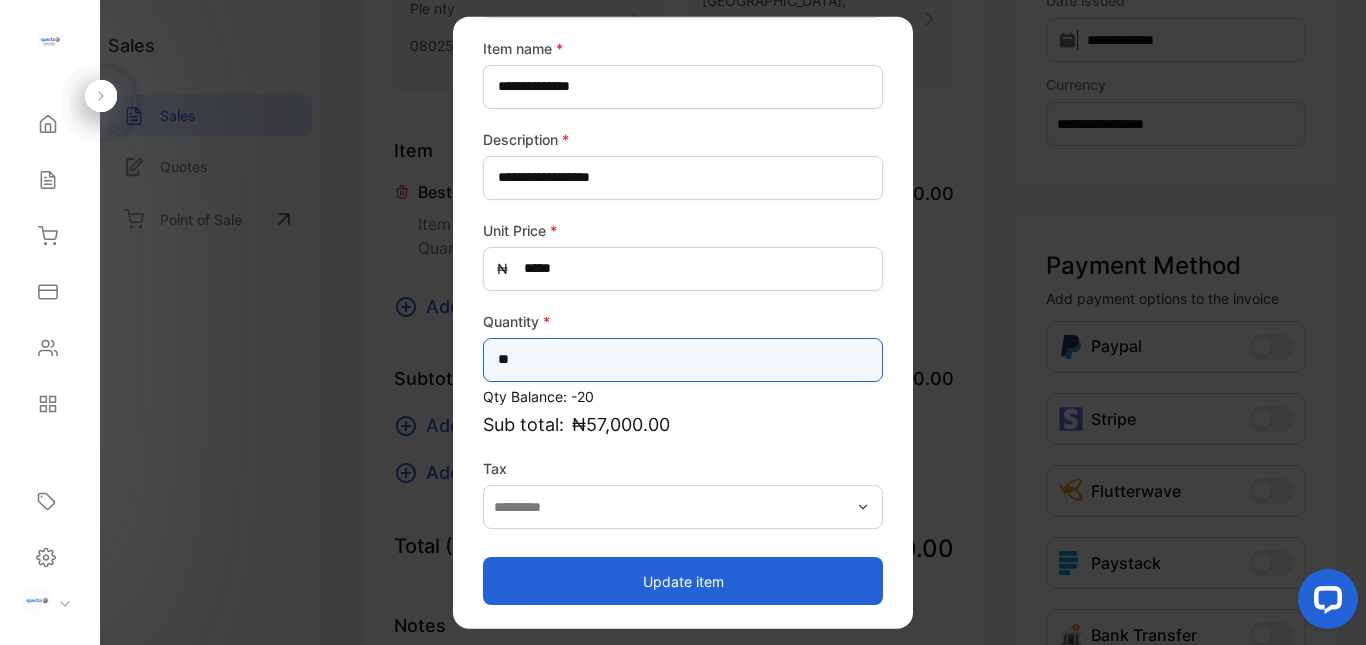 type on "**" 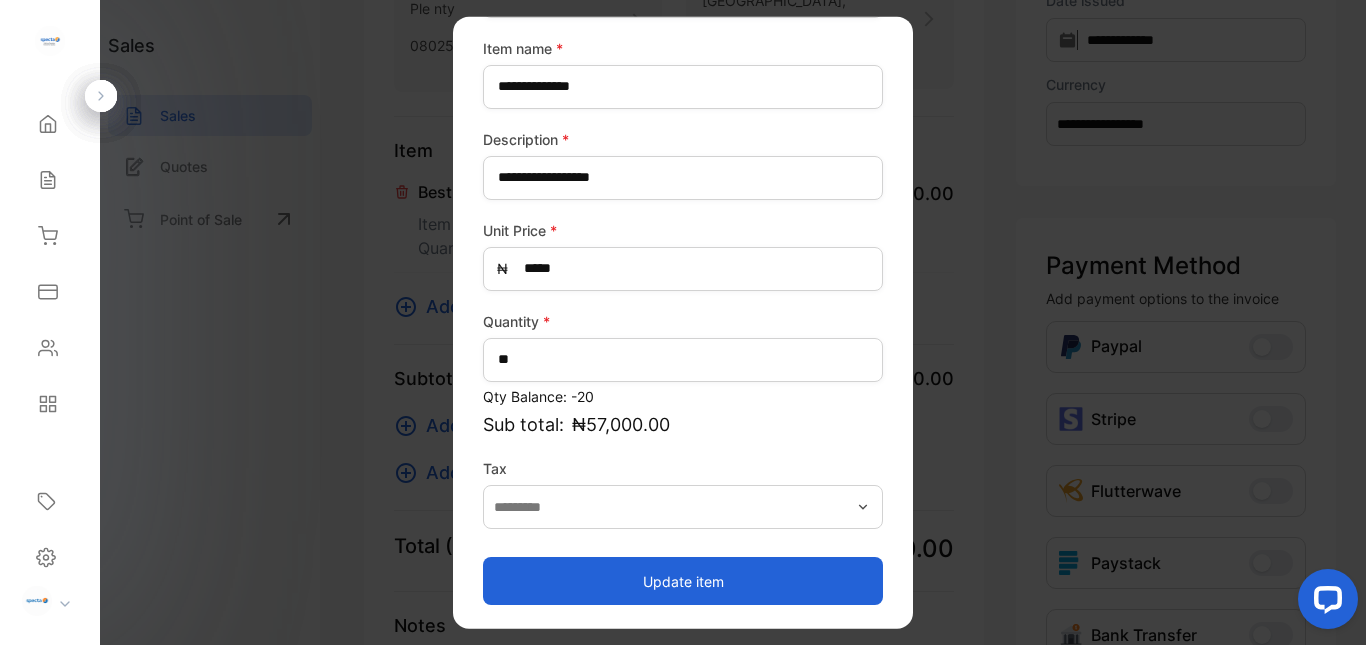 click on "Update item" at bounding box center [683, 581] 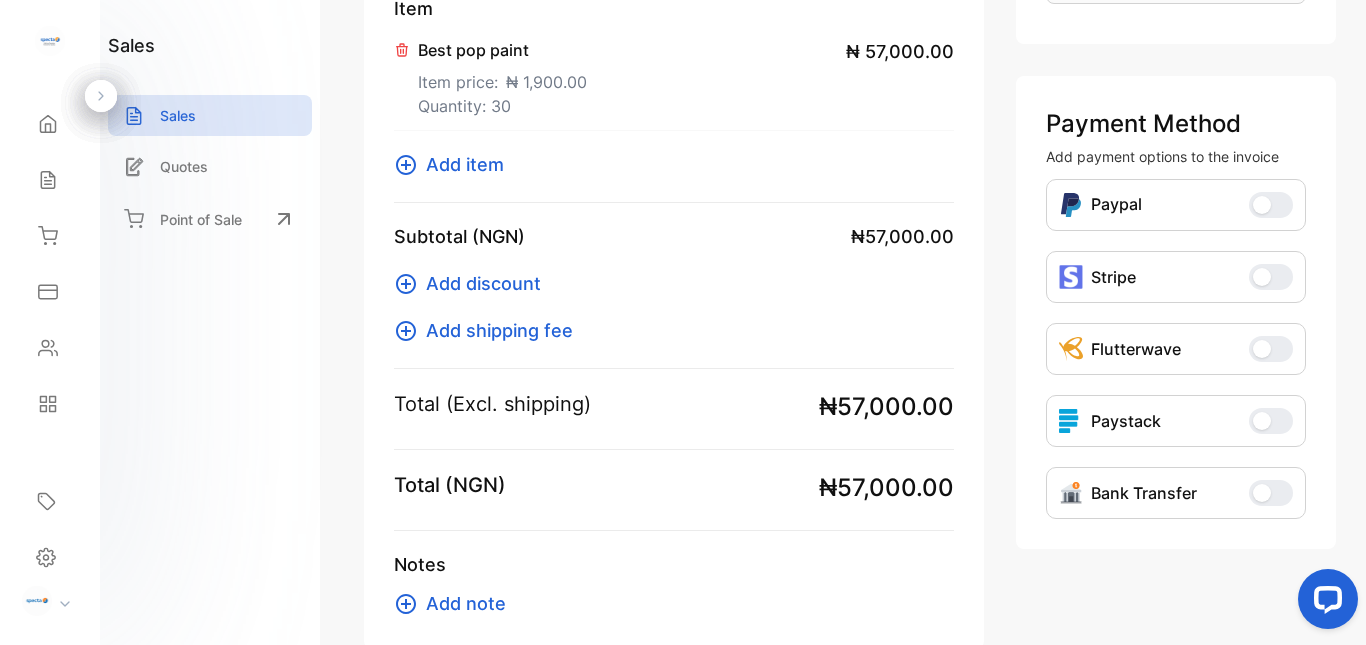 scroll, scrollTop: 445, scrollLeft: 0, axis: vertical 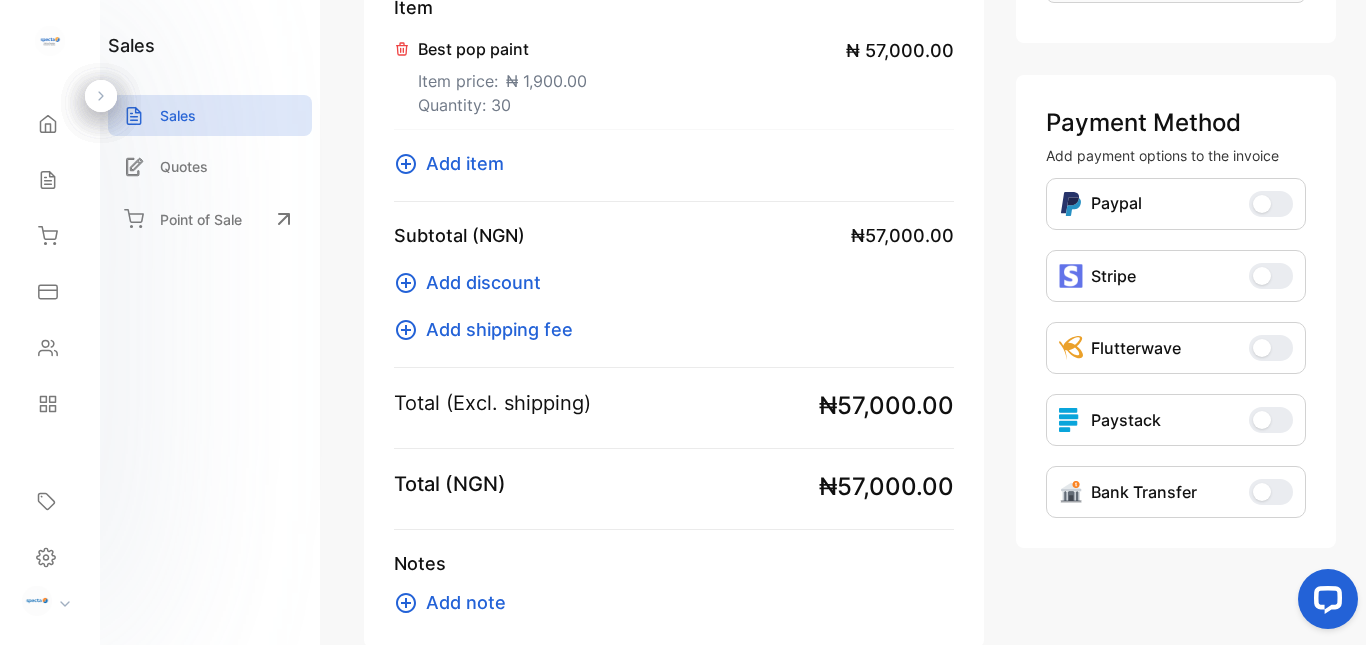 click 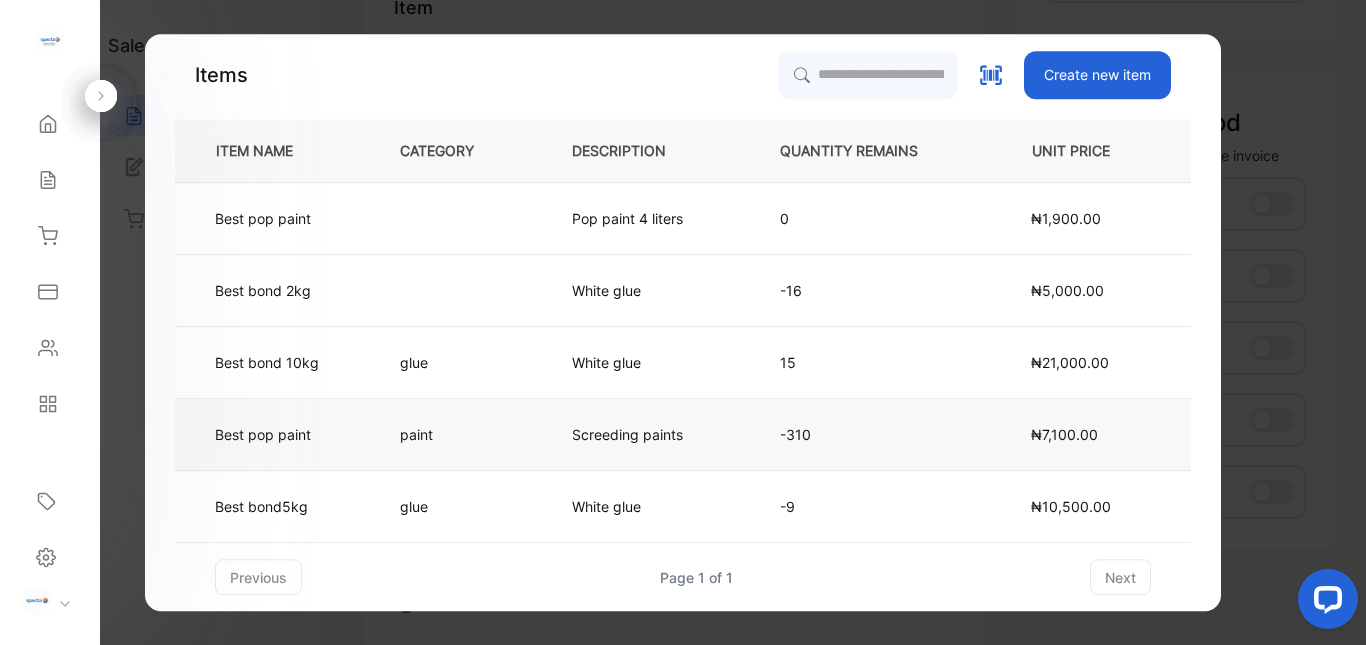 click on "paint" at bounding box center (423, 434) 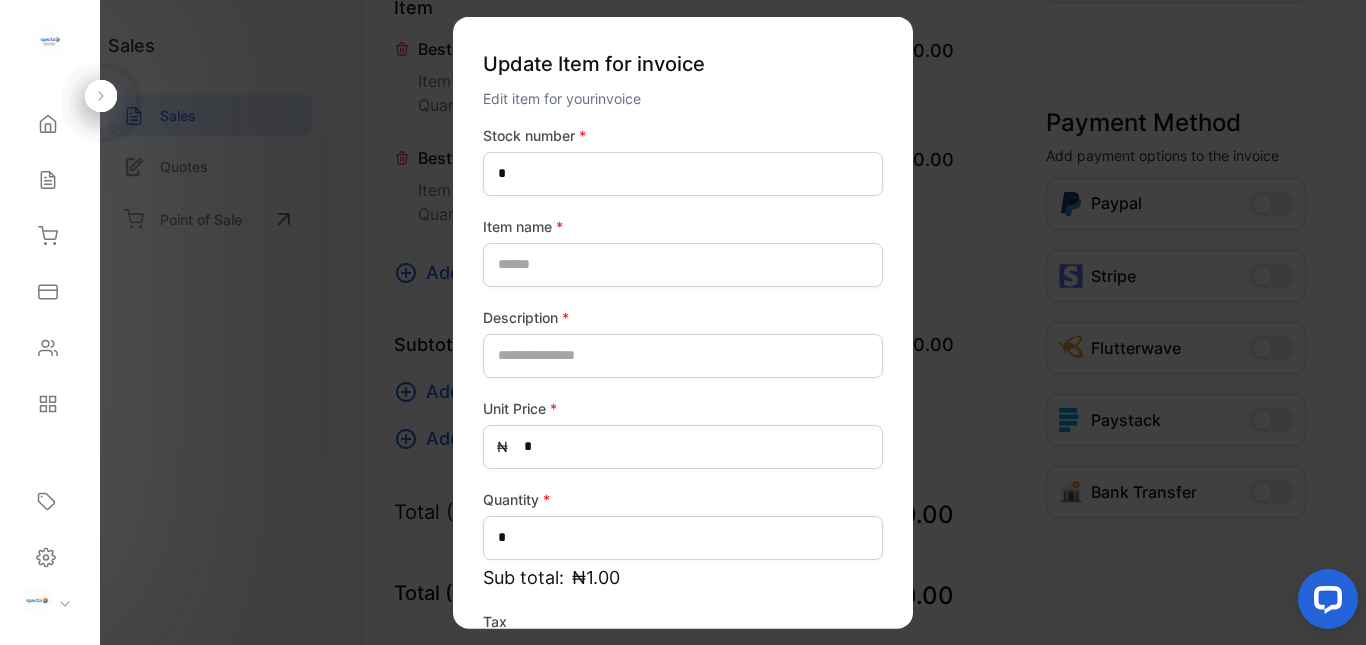 type on "******" 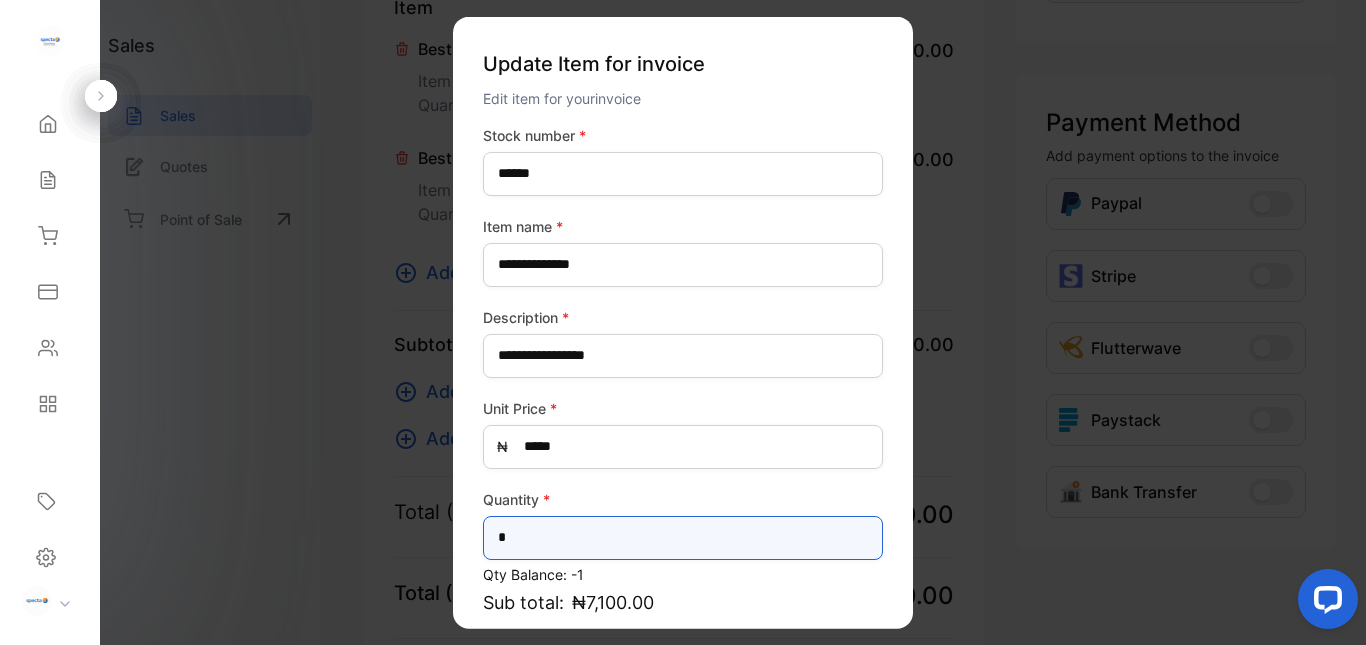 drag, startPoint x: 508, startPoint y: 538, endPoint x: 477, endPoint y: 538, distance: 31 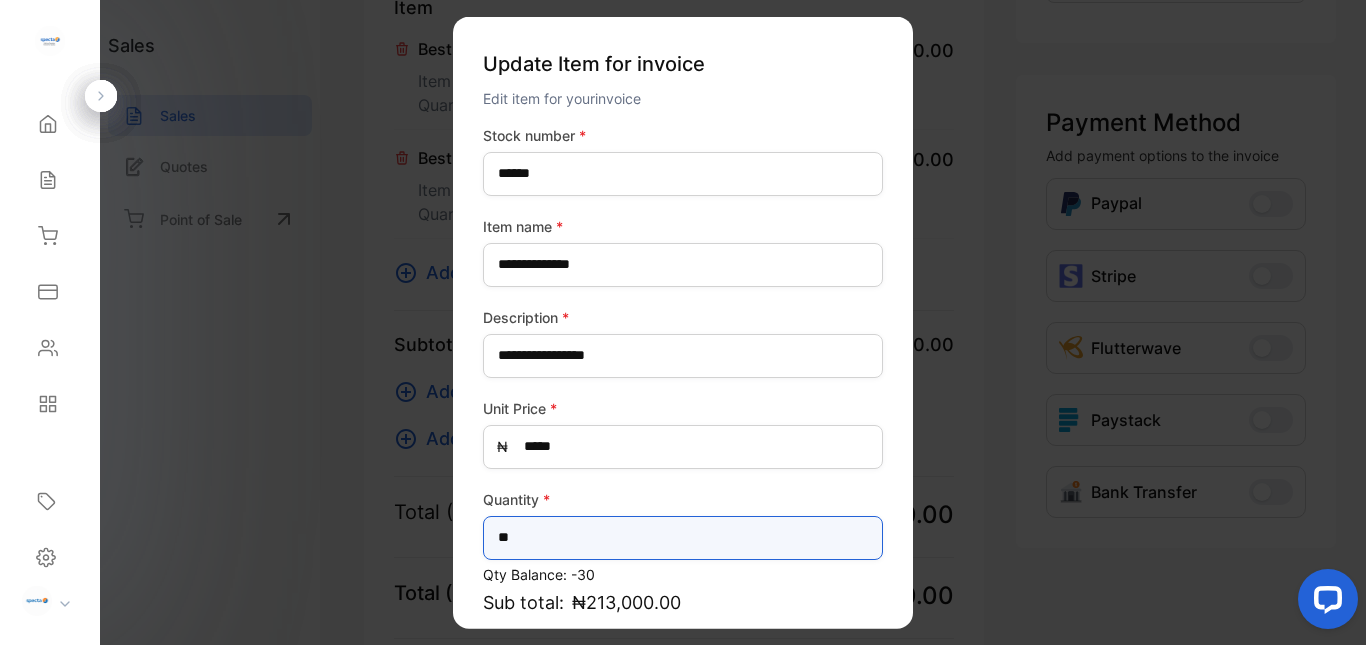 type on "**" 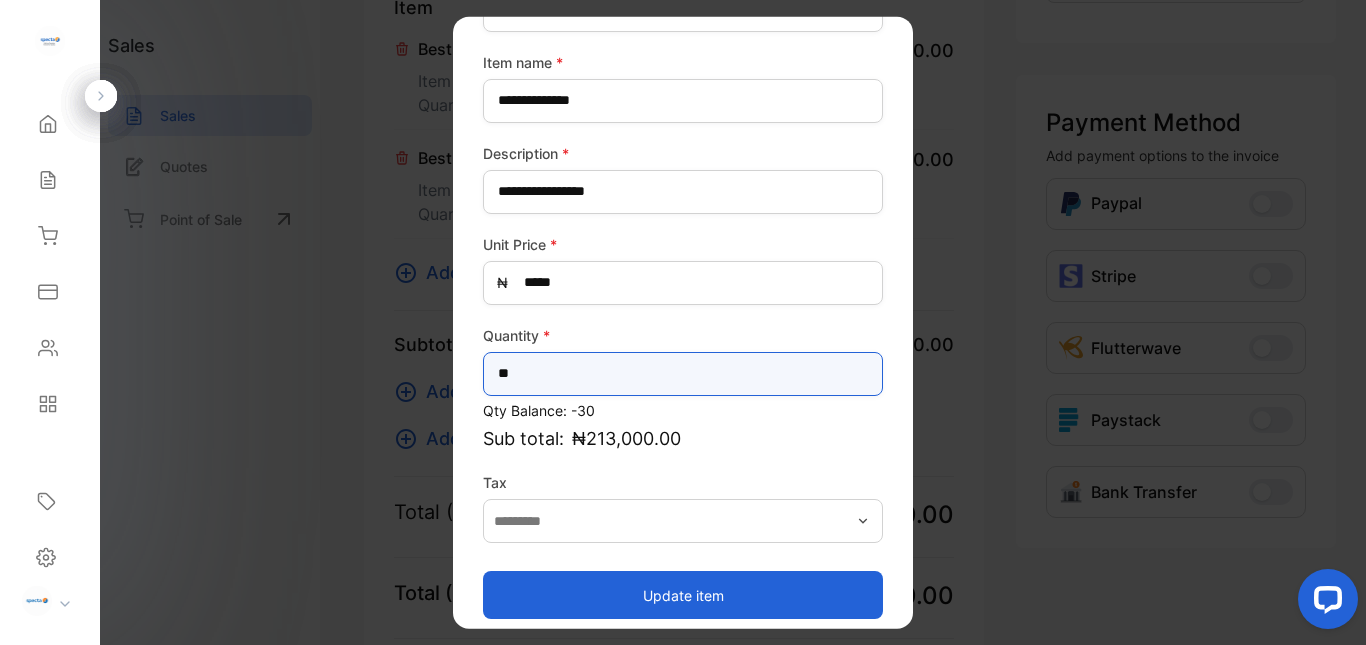 scroll, scrollTop: 178, scrollLeft: 0, axis: vertical 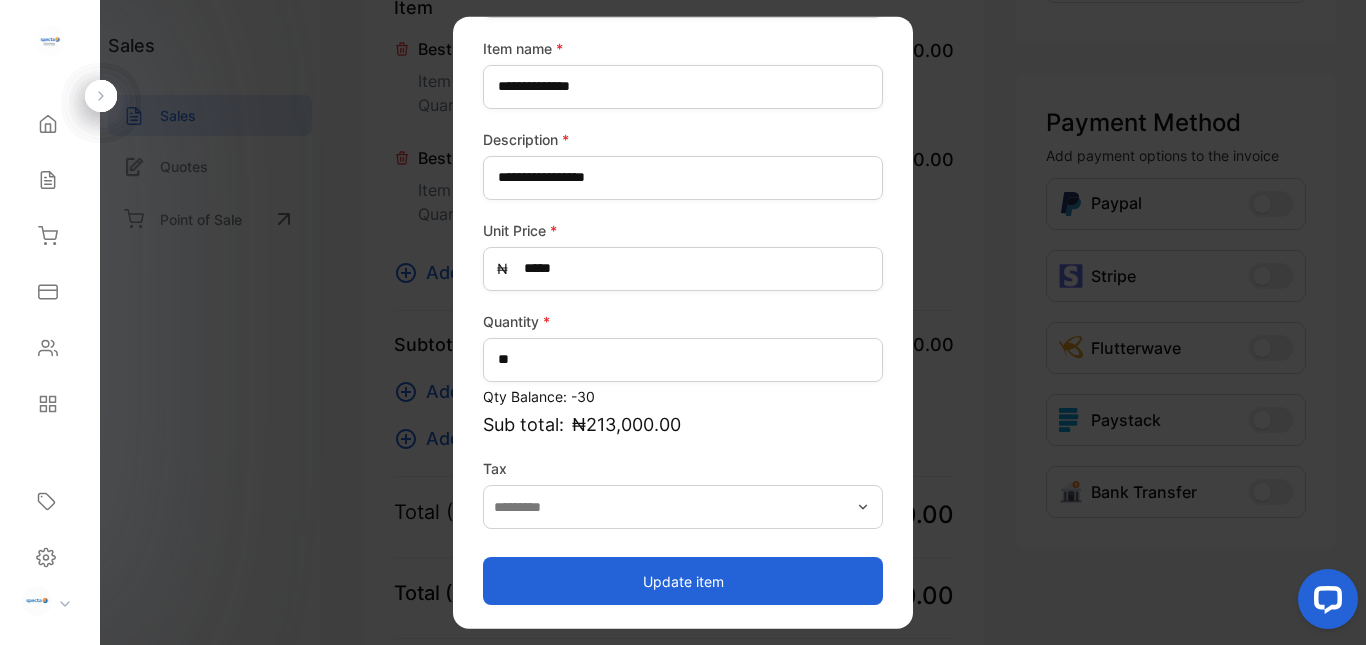 click on "Update item" at bounding box center (683, 581) 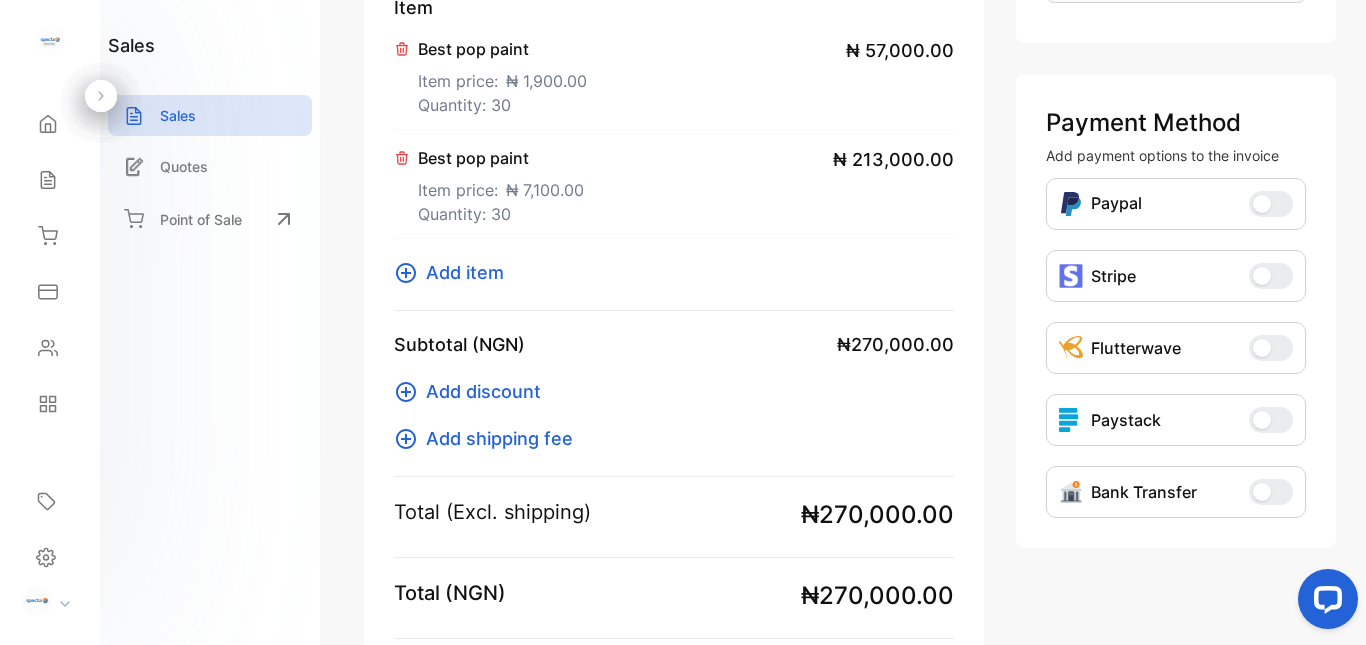 click 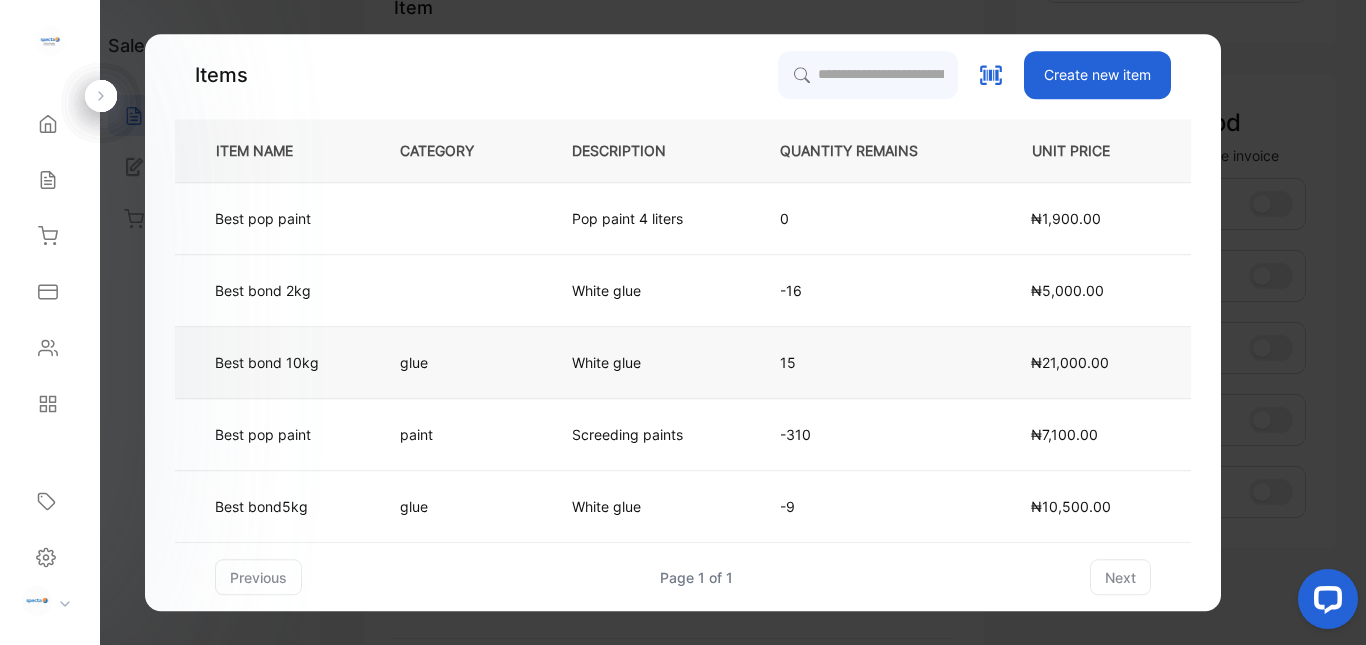 type 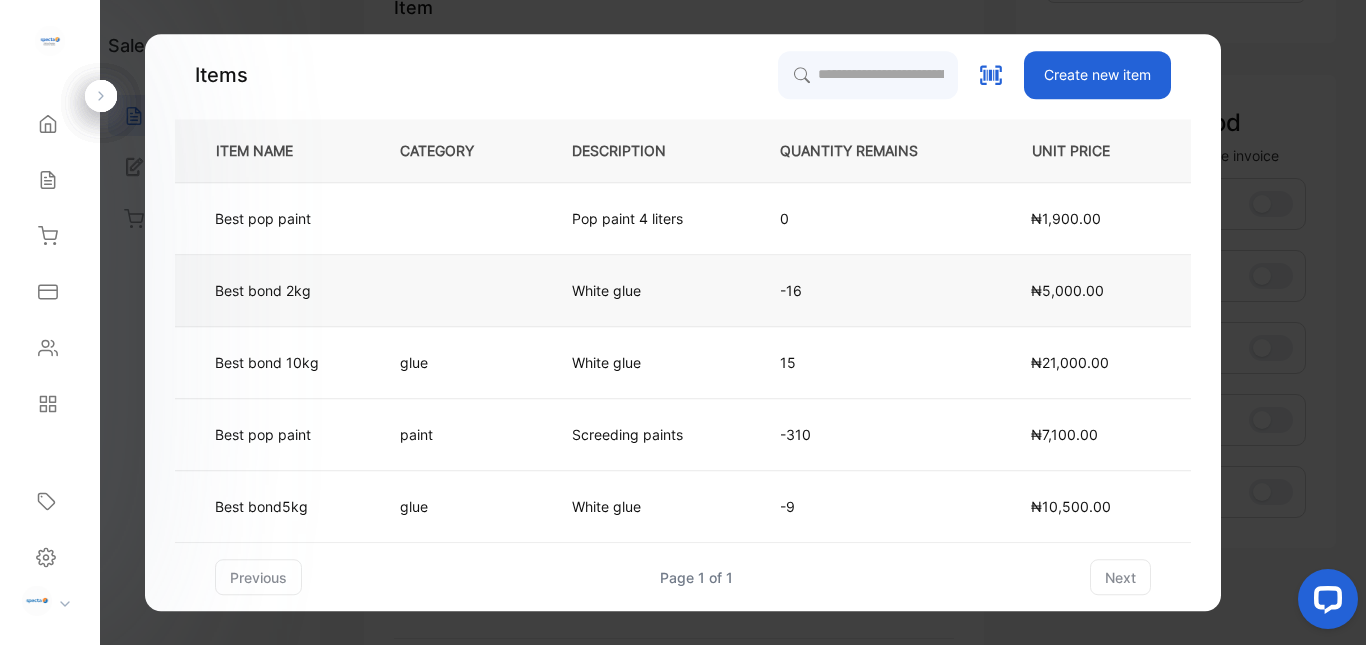 click on "Best bond 2kg" at bounding box center [271, 291] 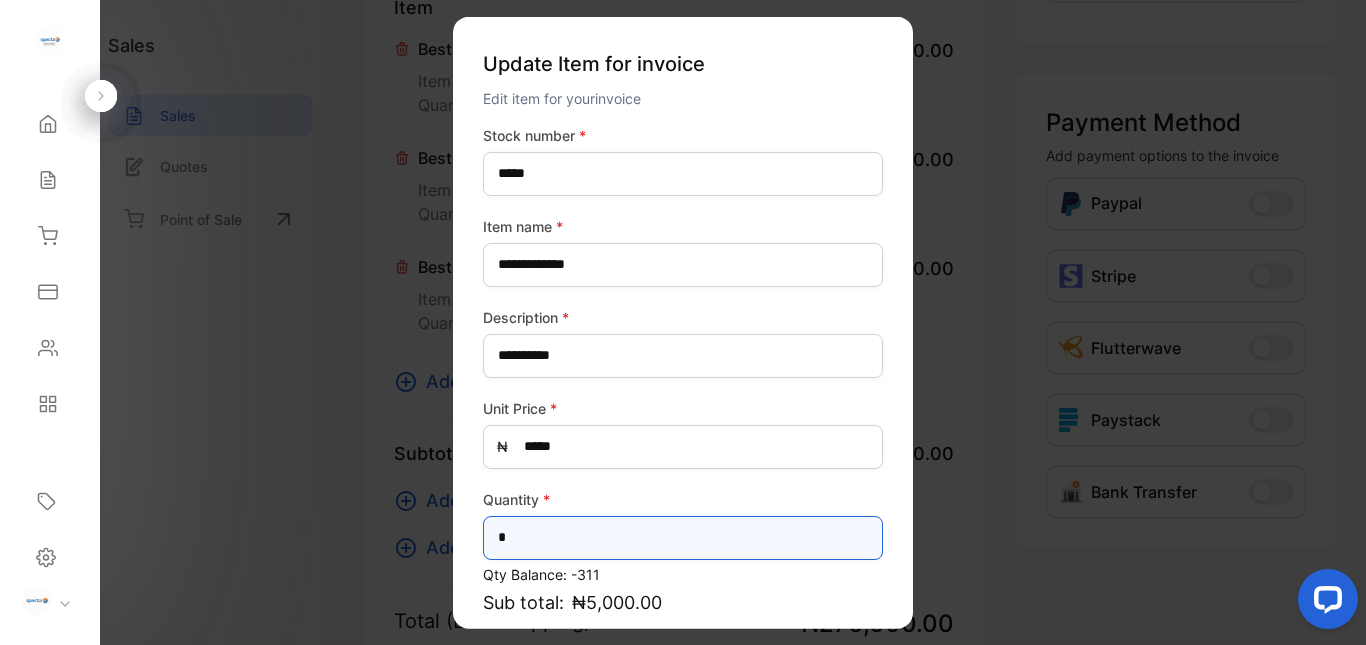 drag, startPoint x: 520, startPoint y: 539, endPoint x: 457, endPoint y: 532, distance: 63.387695 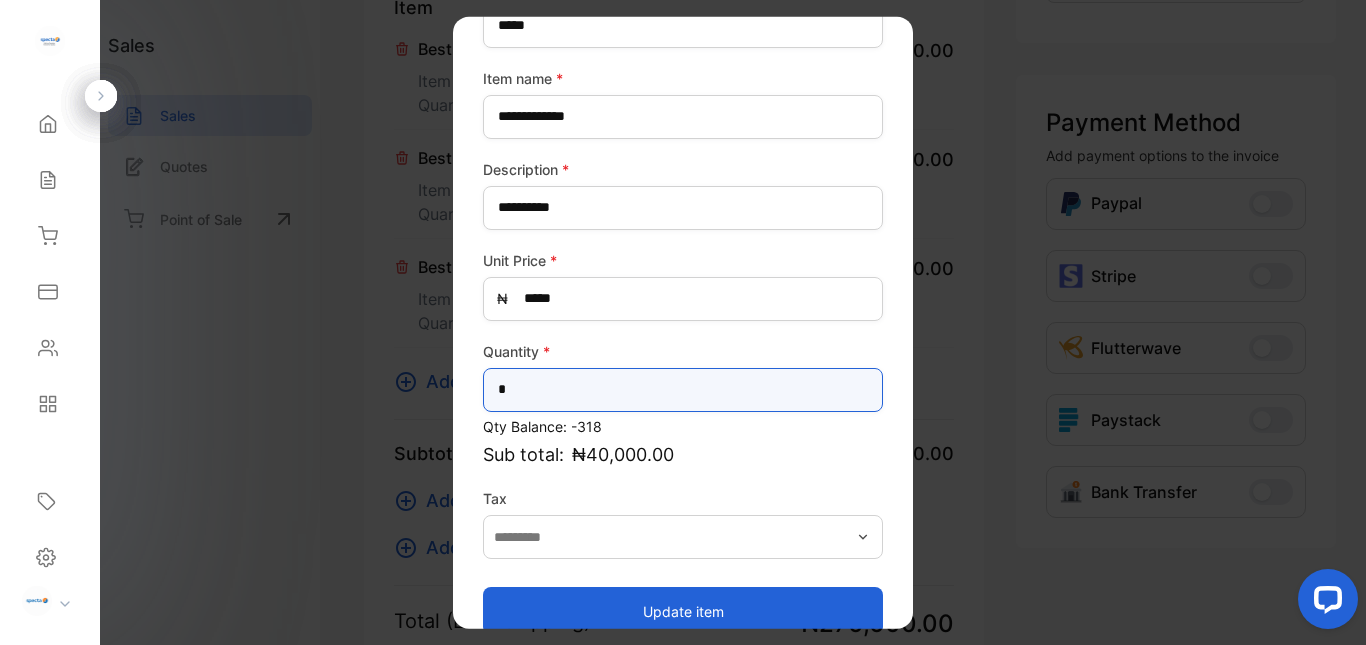 scroll, scrollTop: 178, scrollLeft: 0, axis: vertical 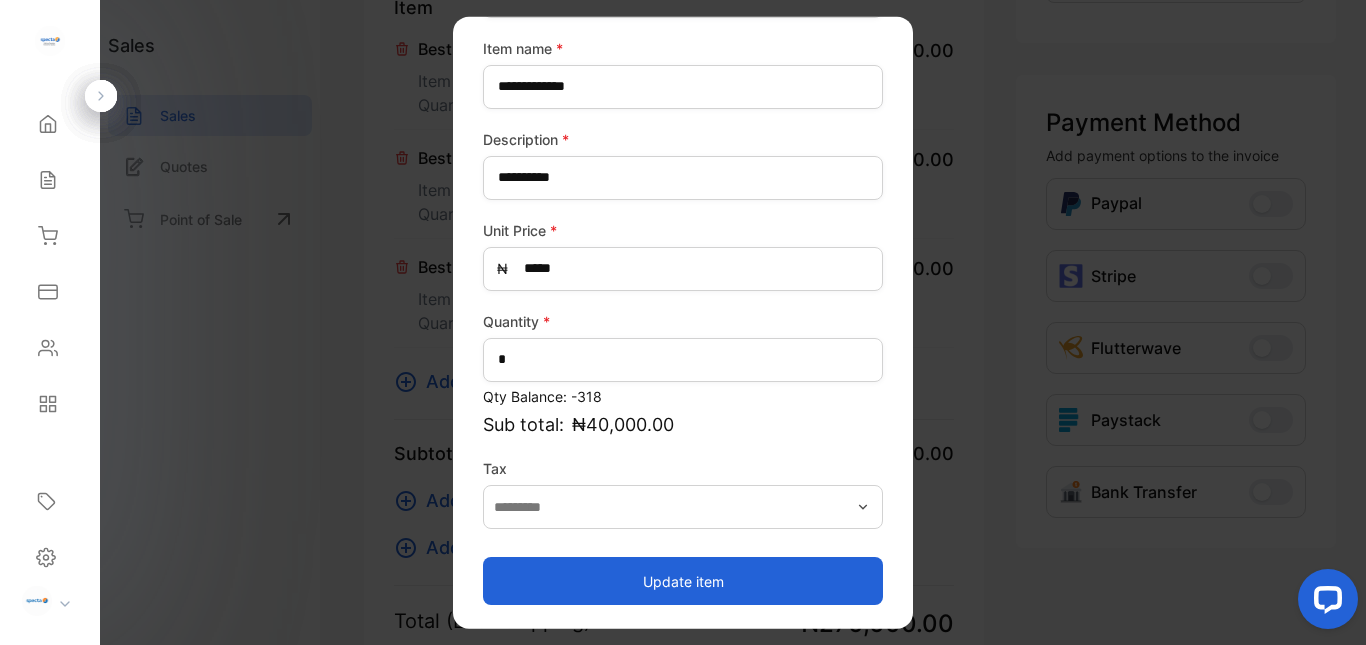 click on "Update item" at bounding box center [683, 581] 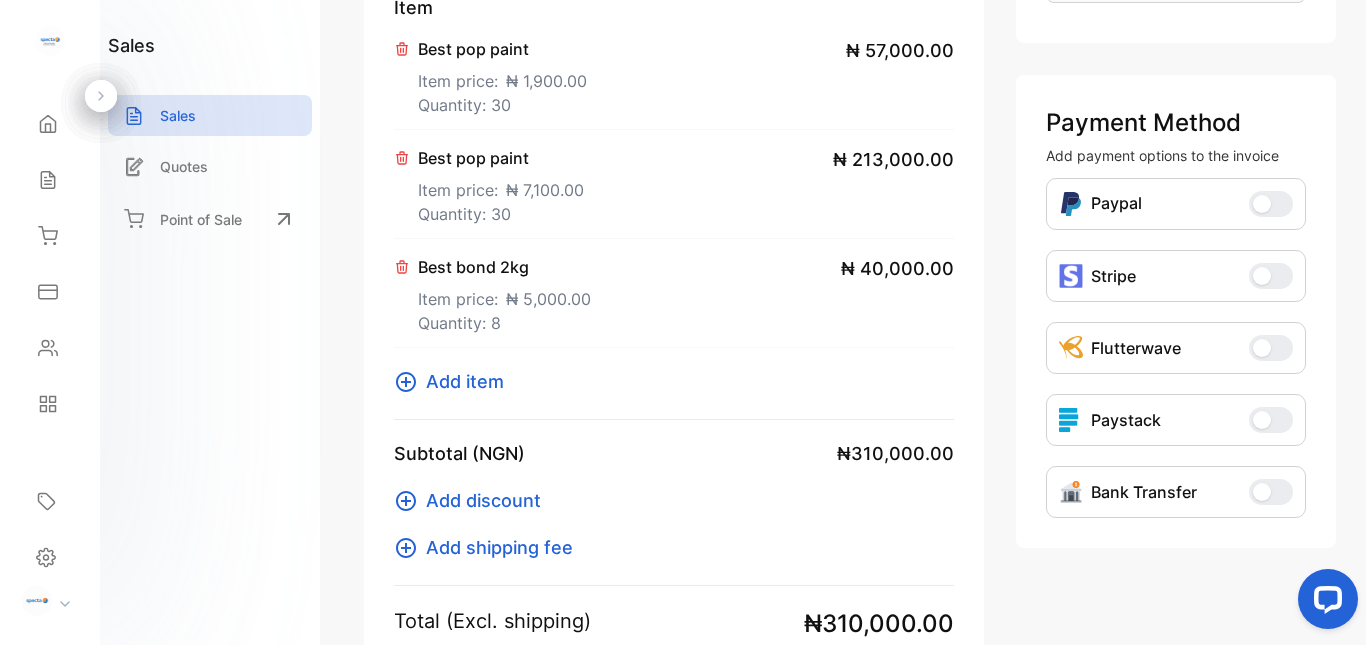 click 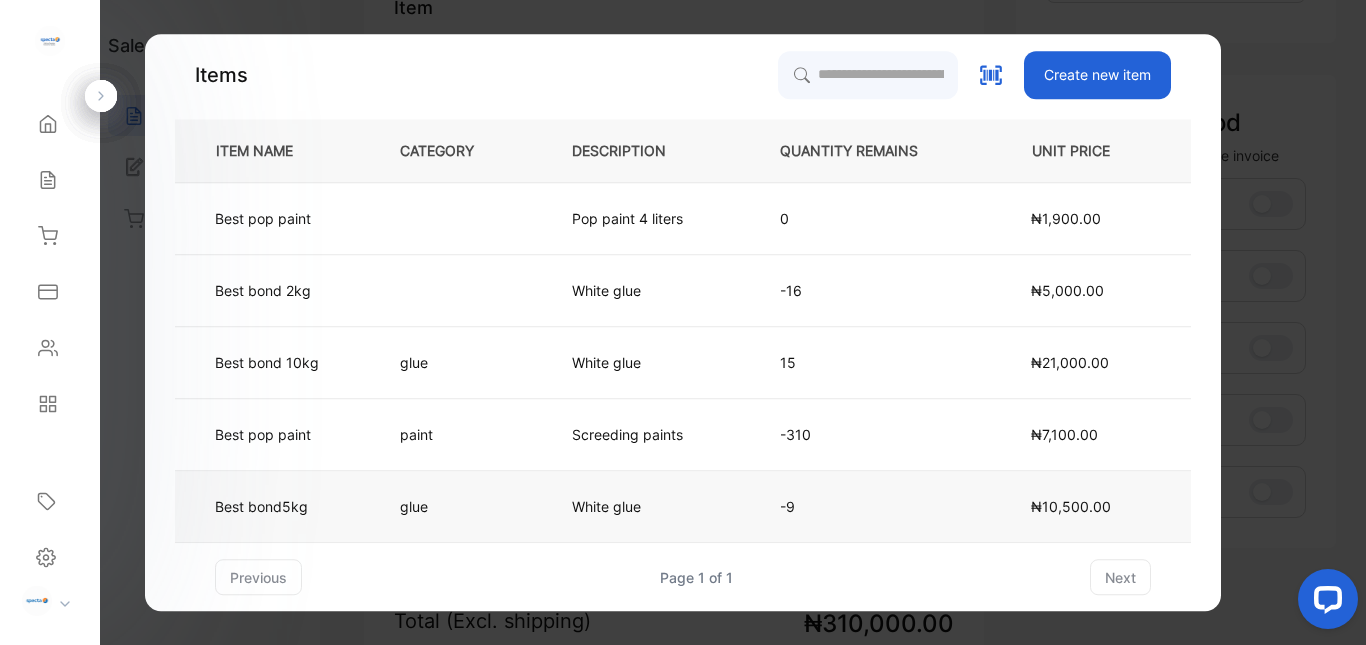 click on "Best bond5kg" at bounding box center (271, 507) 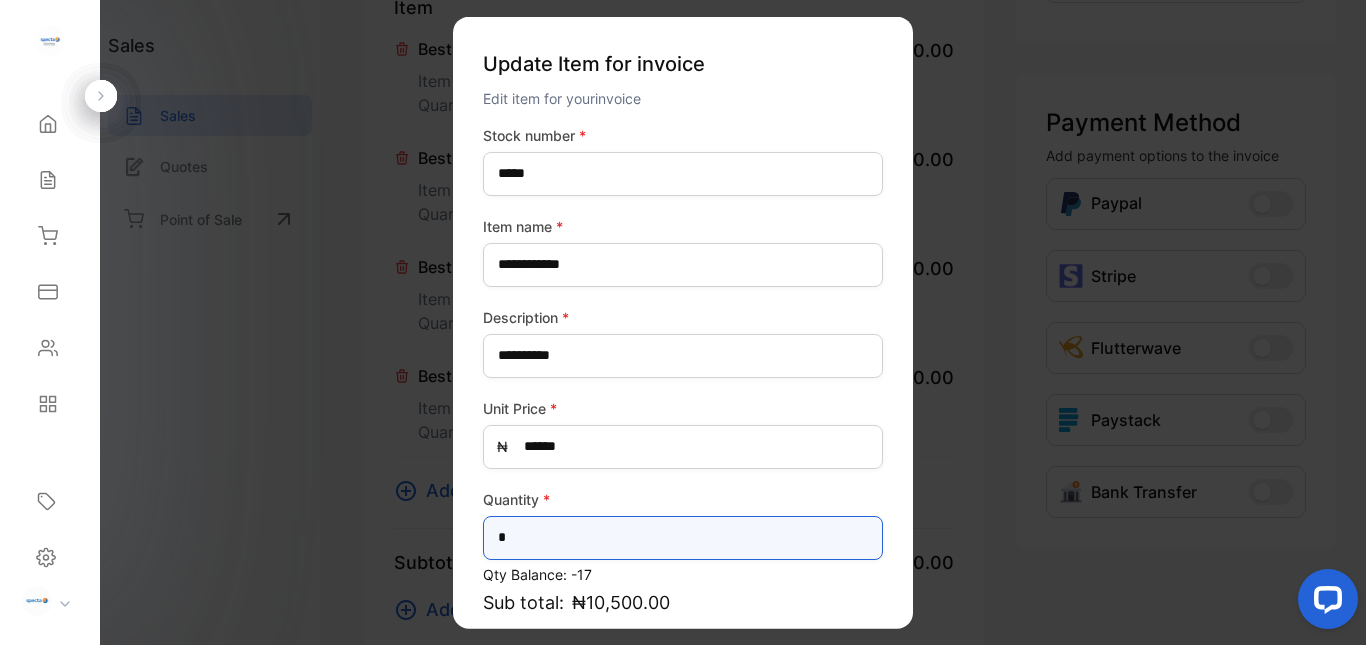 drag, startPoint x: 513, startPoint y: 531, endPoint x: 475, endPoint y: 534, distance: 38.118237 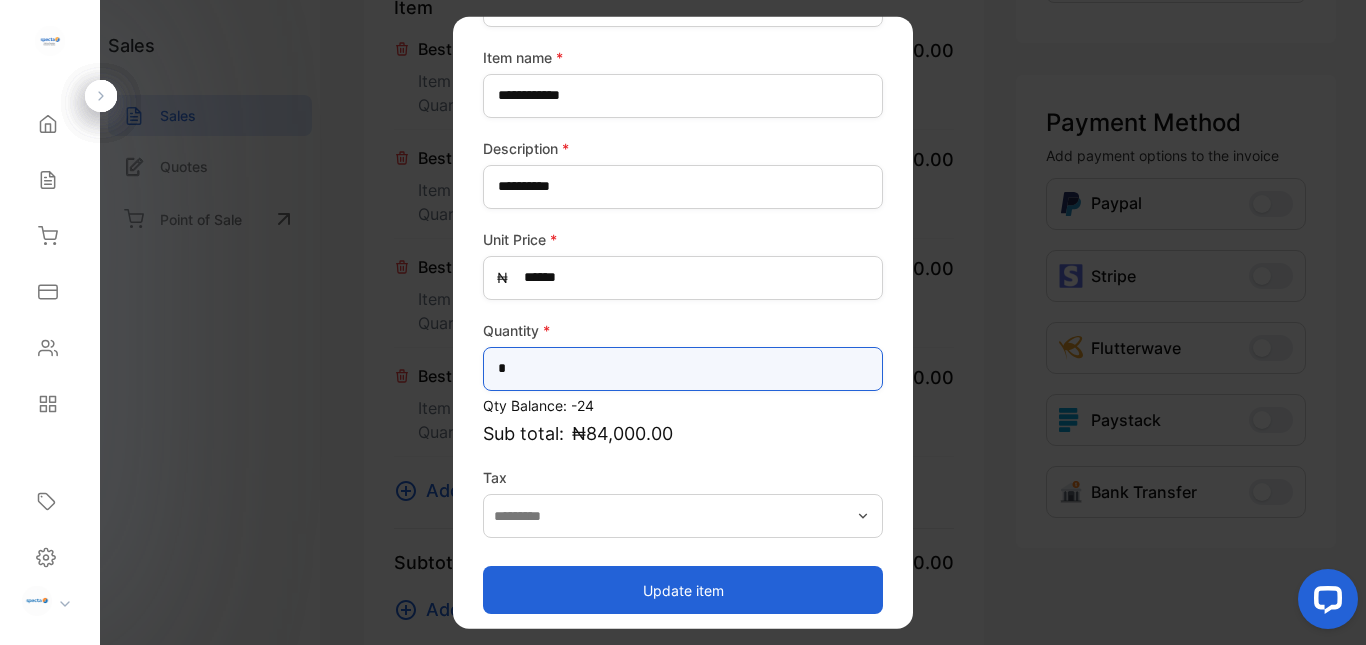scroll, scrollTop: 178, scrollLeft: 0, axis: vertical 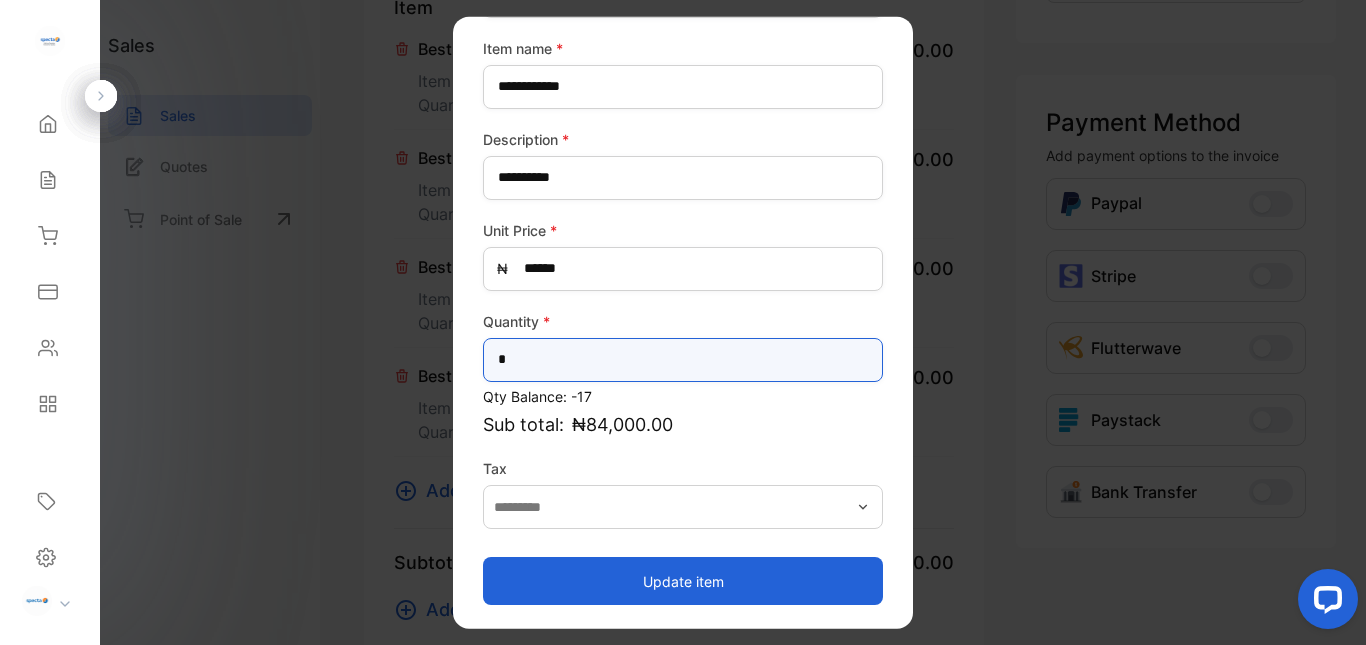 type on "*" 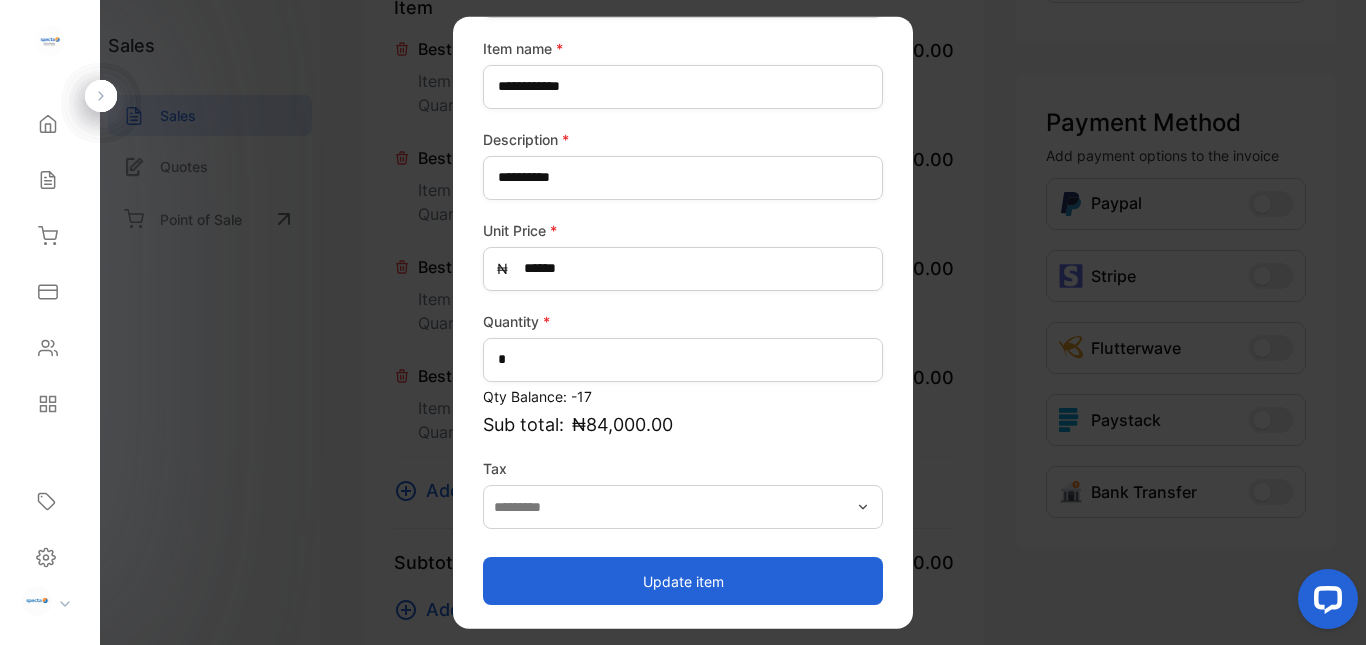 click on "Update item" at bounding box center (683, 581) 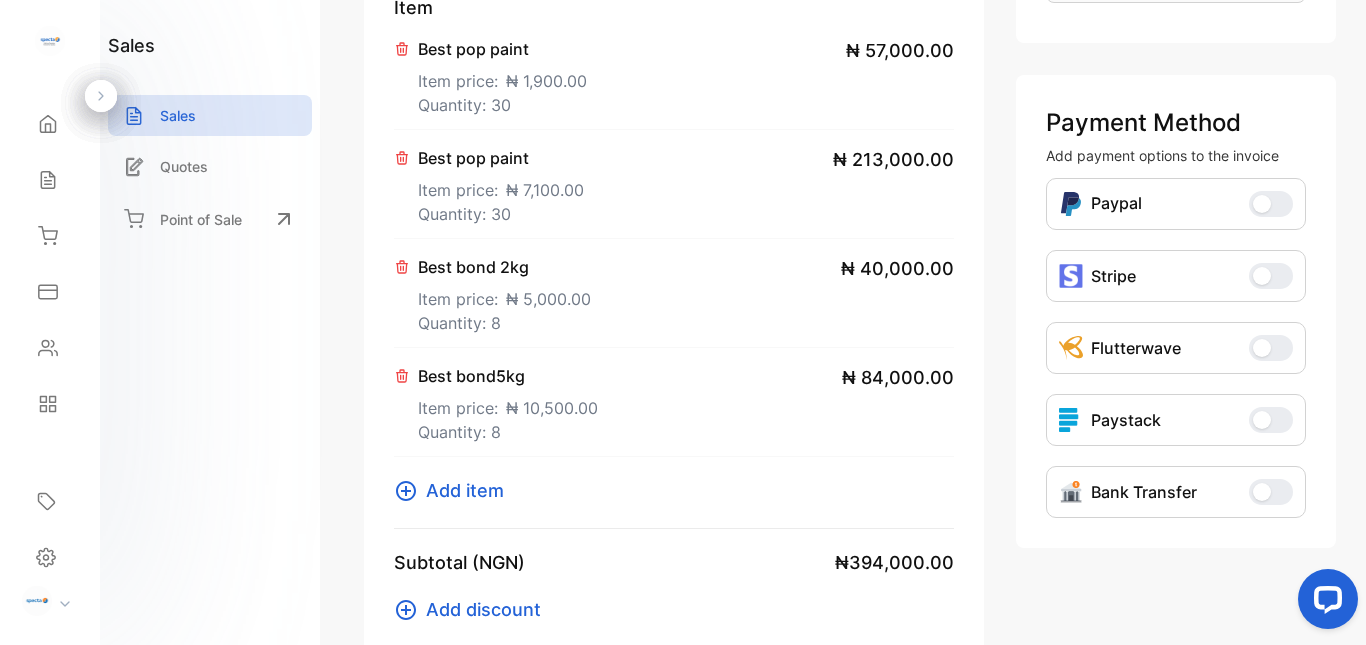 click 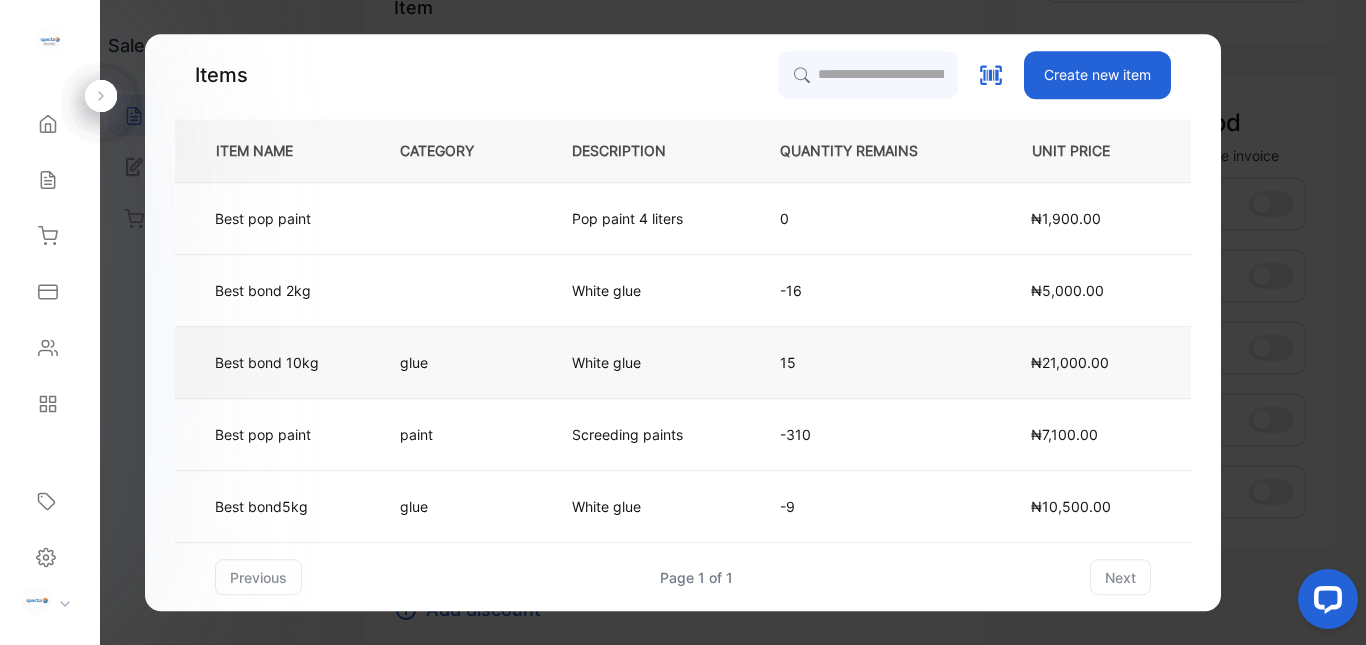 click on "glue" at bounding box center [453, 363] 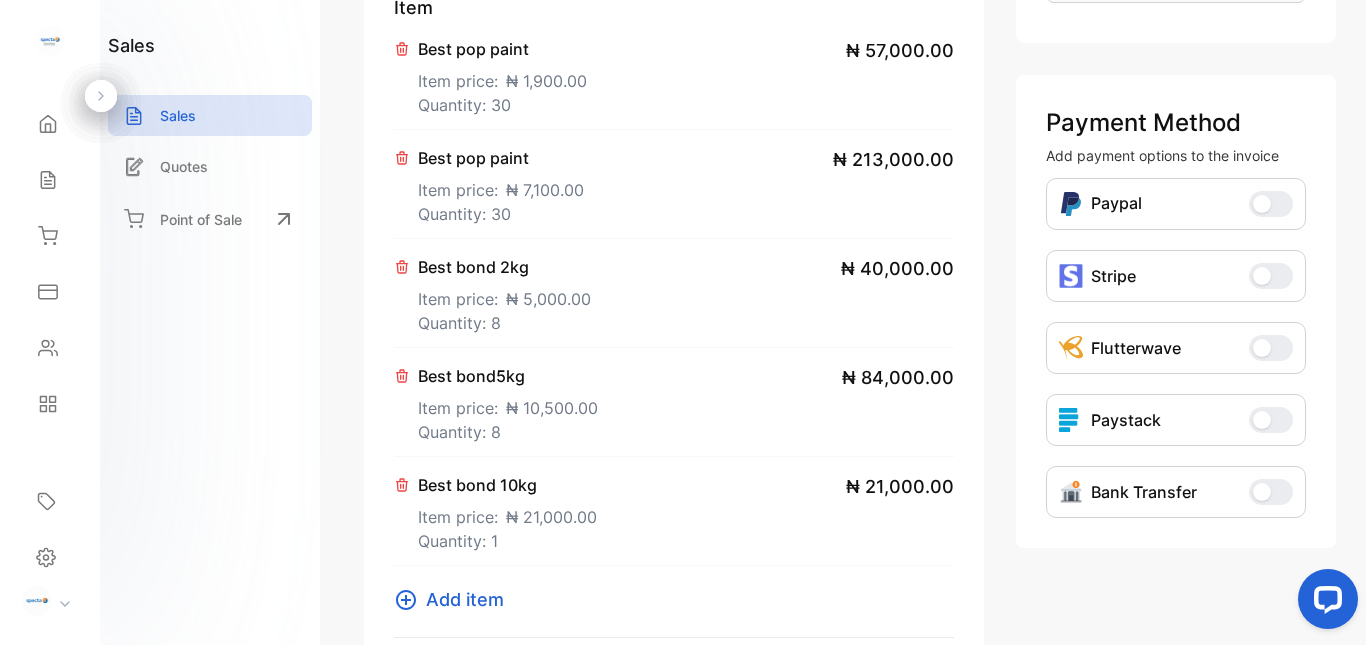 click on "Item price: ₦ 21,000.00" at bounding box center (507, 513) 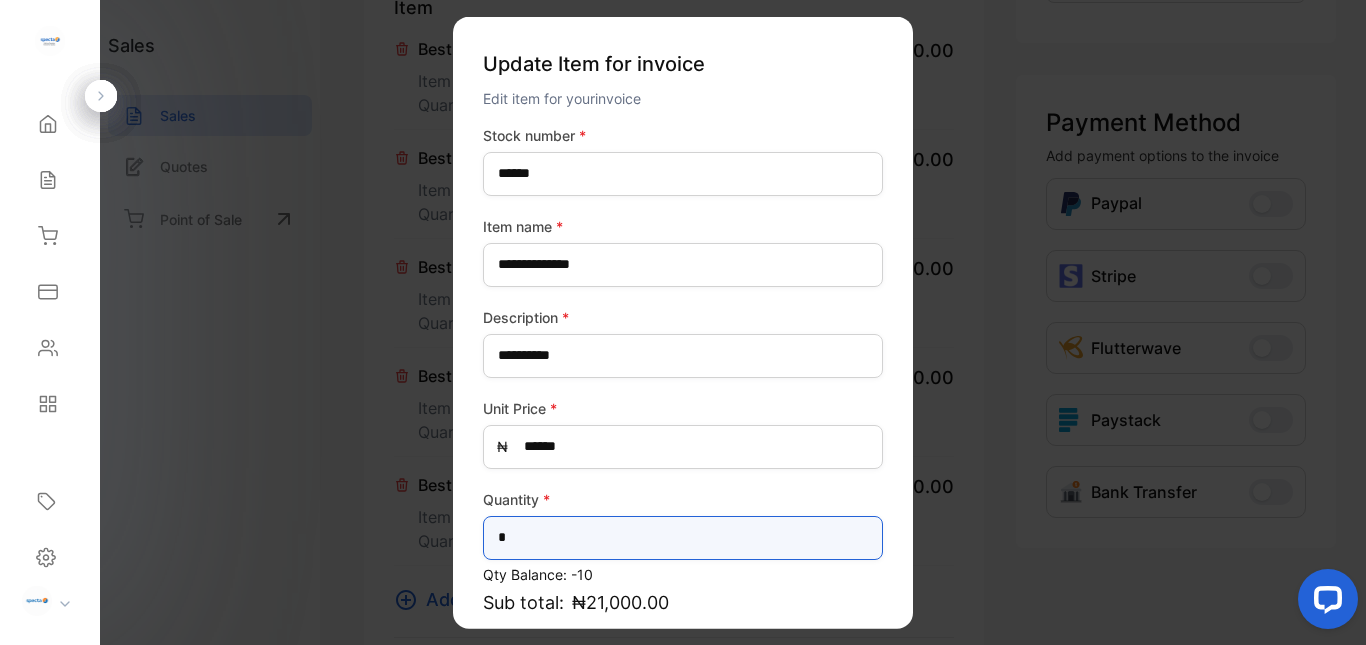 drag, startPoint x: 538, startPoint y: 526, endPoint x: 492, endPoint y: 532, distance: 46.389652 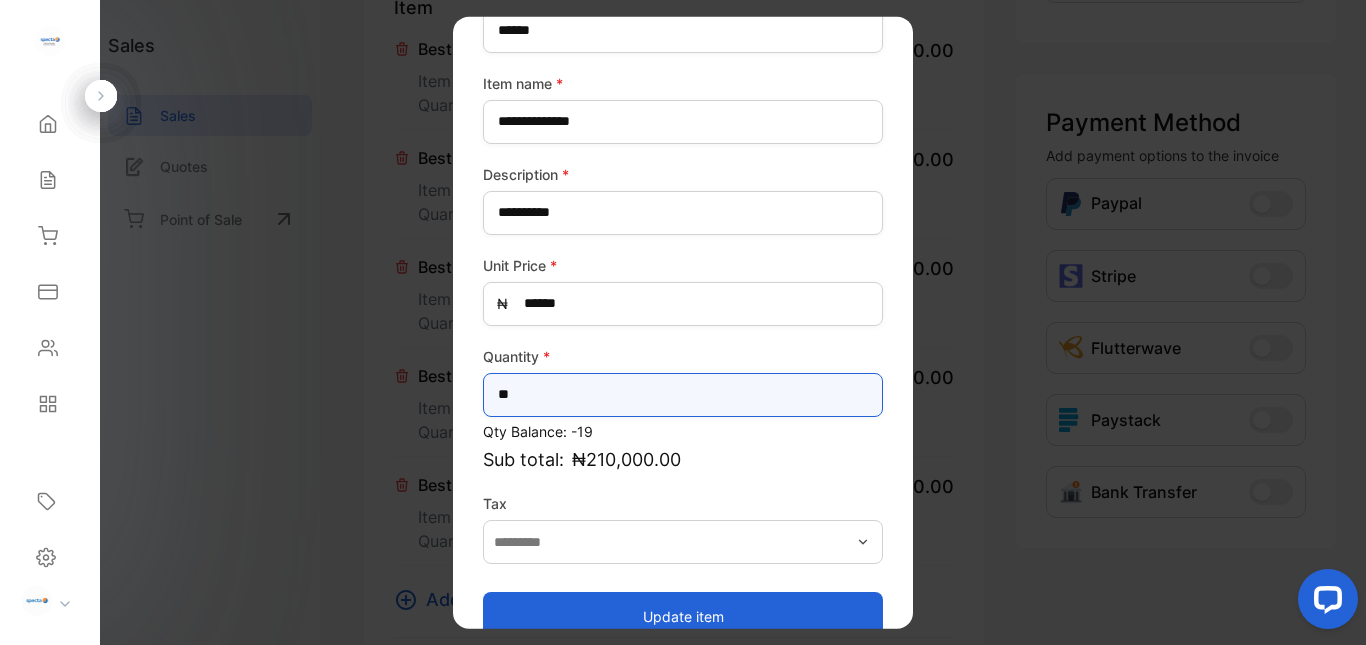 scroll, scrollTop: 175, scrollLeft: 0, axis: vertical 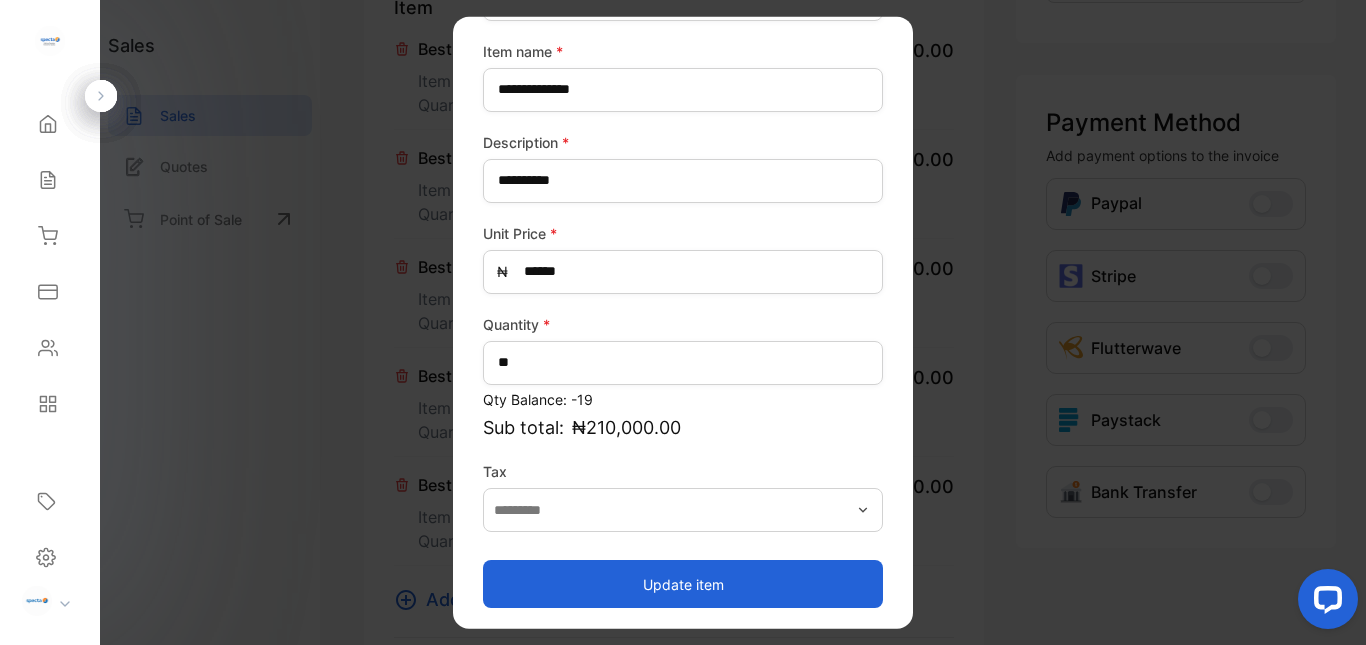 click on "Update item" at bounding box center (683, 584) 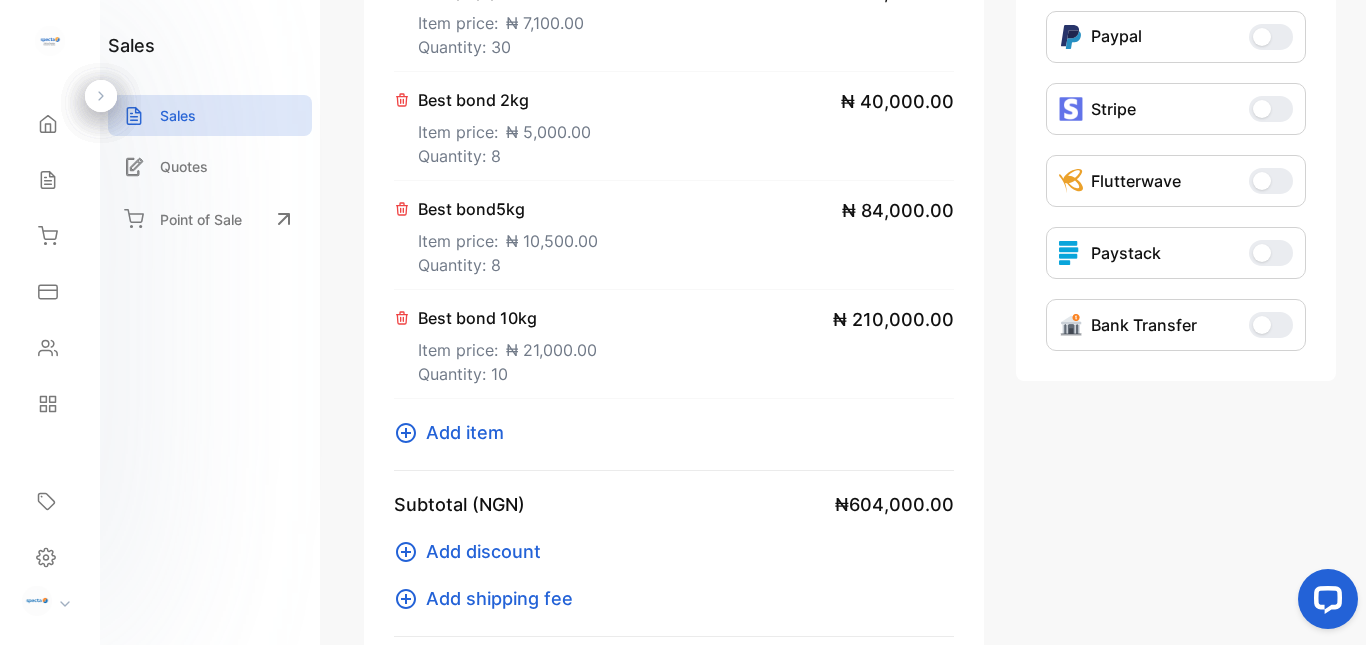 scroll, scrollTop: 604, scrollLeft: 0, axis: vertical 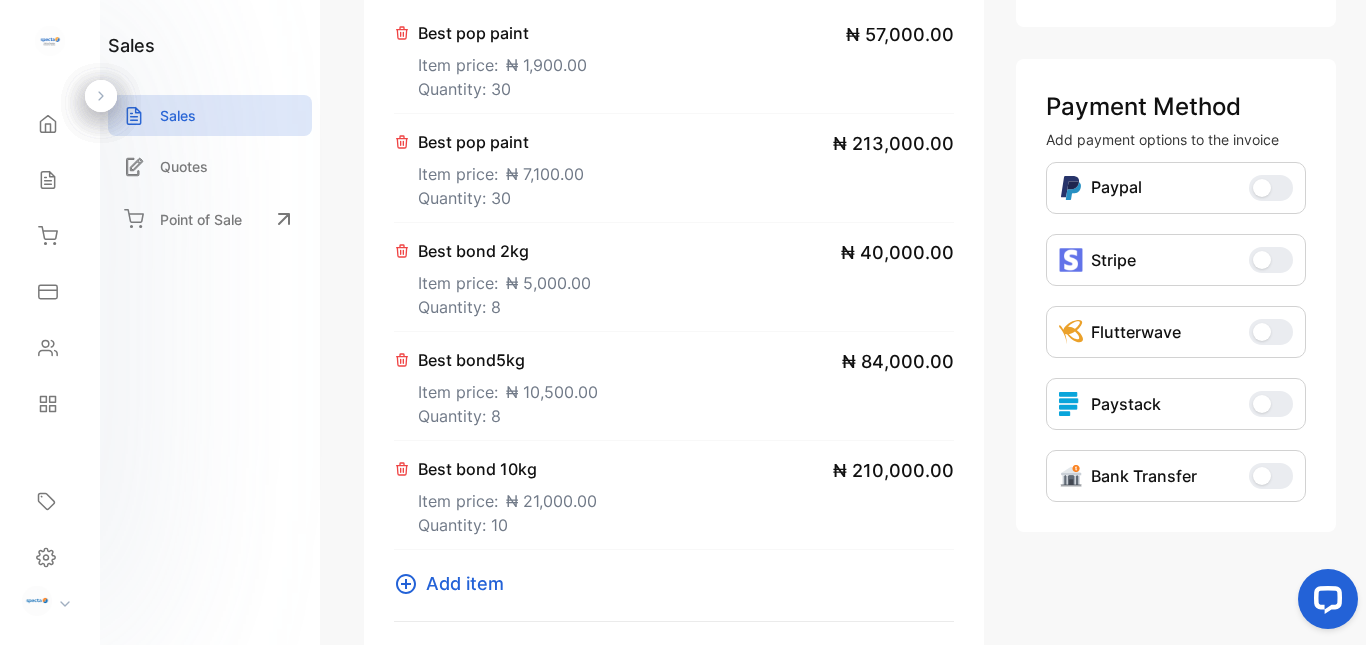 click at bounding box center [1262, 476] 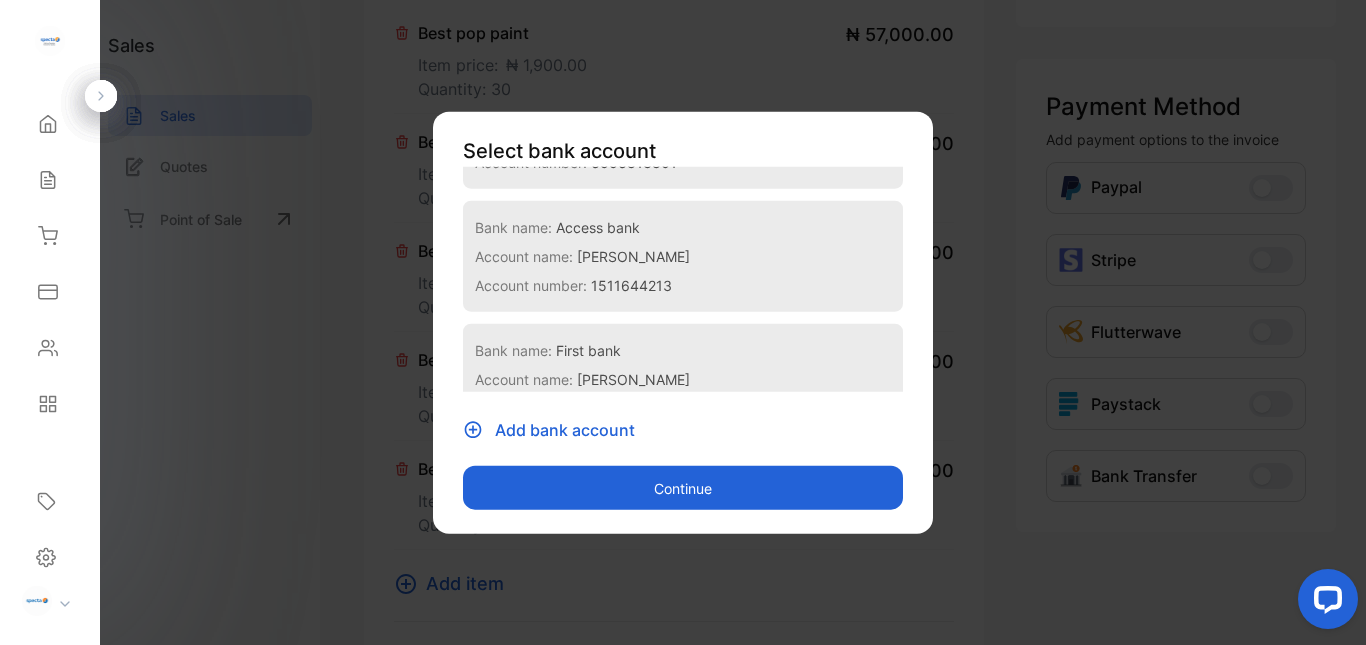 scroll, scrollTop: 278, scrollLeft: 0, axis: vertical 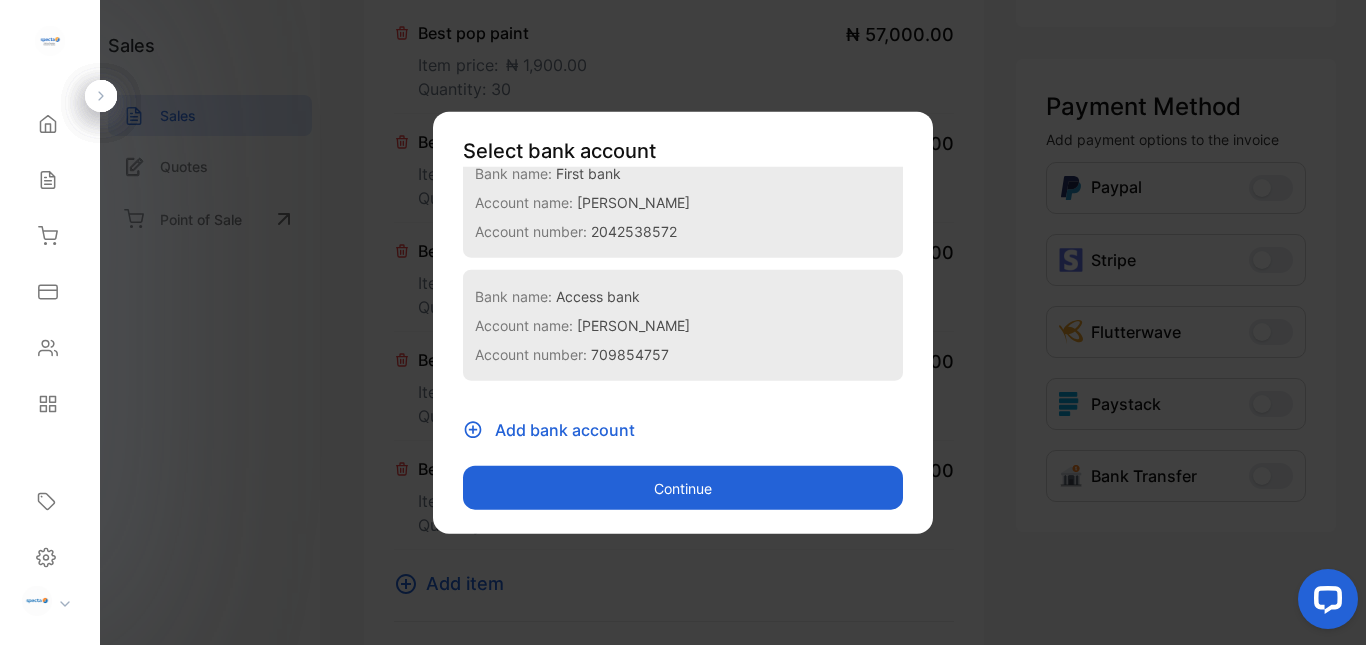 click on "Account name:   [PERSON_NAME]" at bounding box center (683, 324) 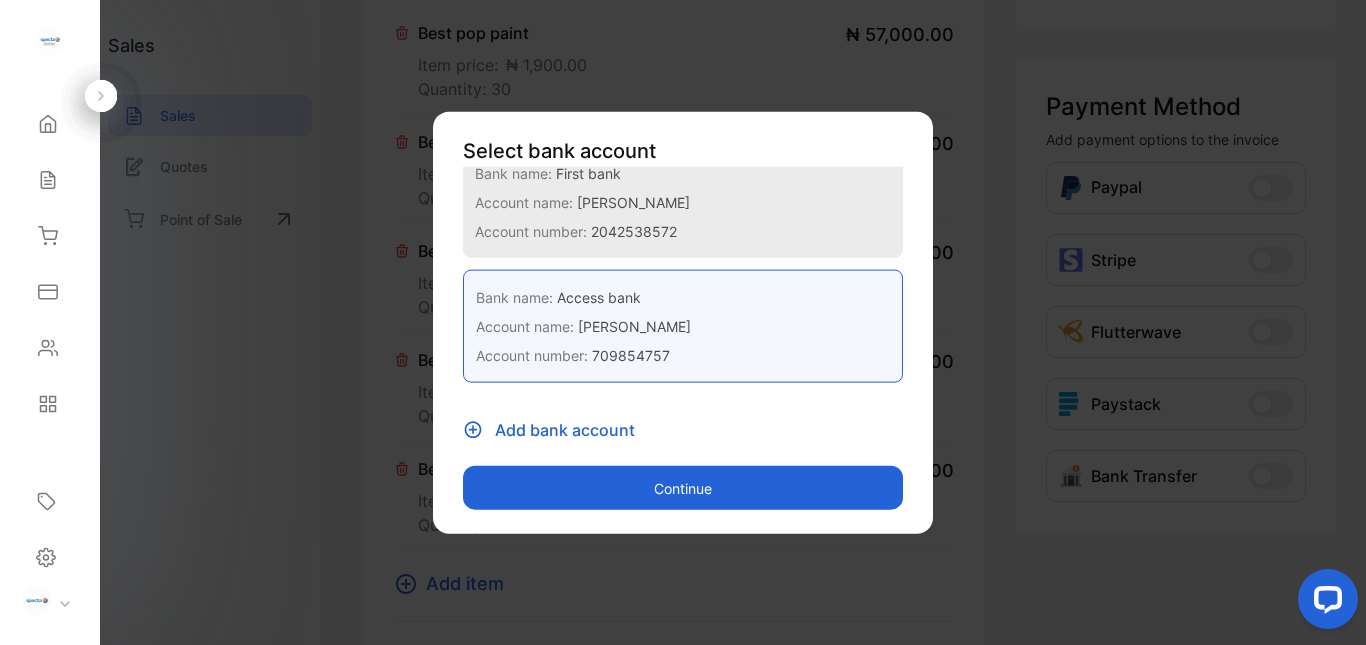 click on "Continue" at bounding box center (683, 488) 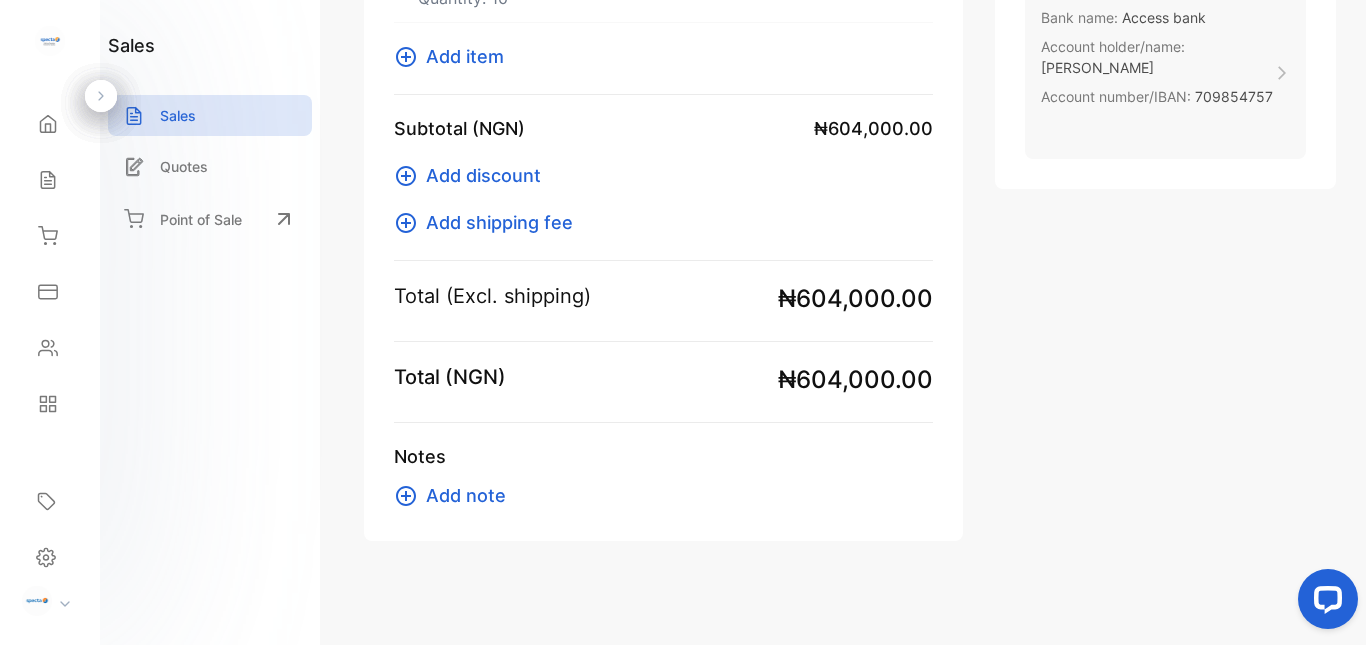 scroll, scrollTop: 996, scrollLeft: 0, axis: vertical 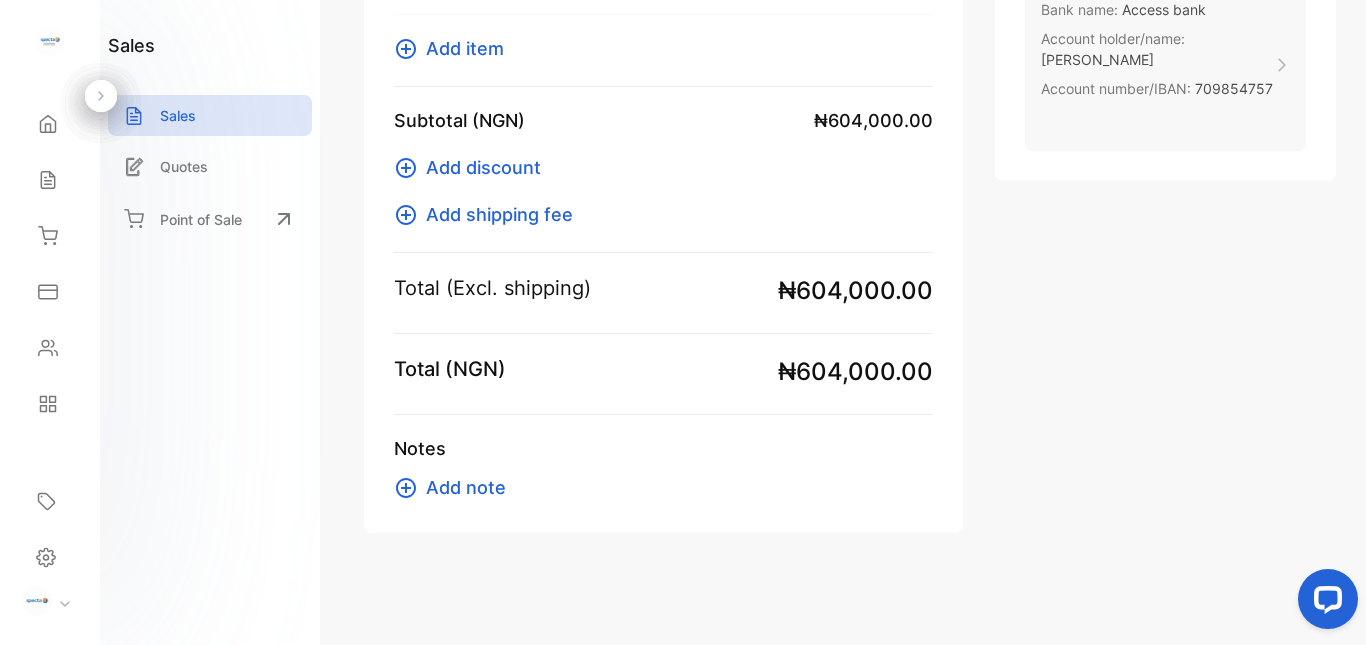 click 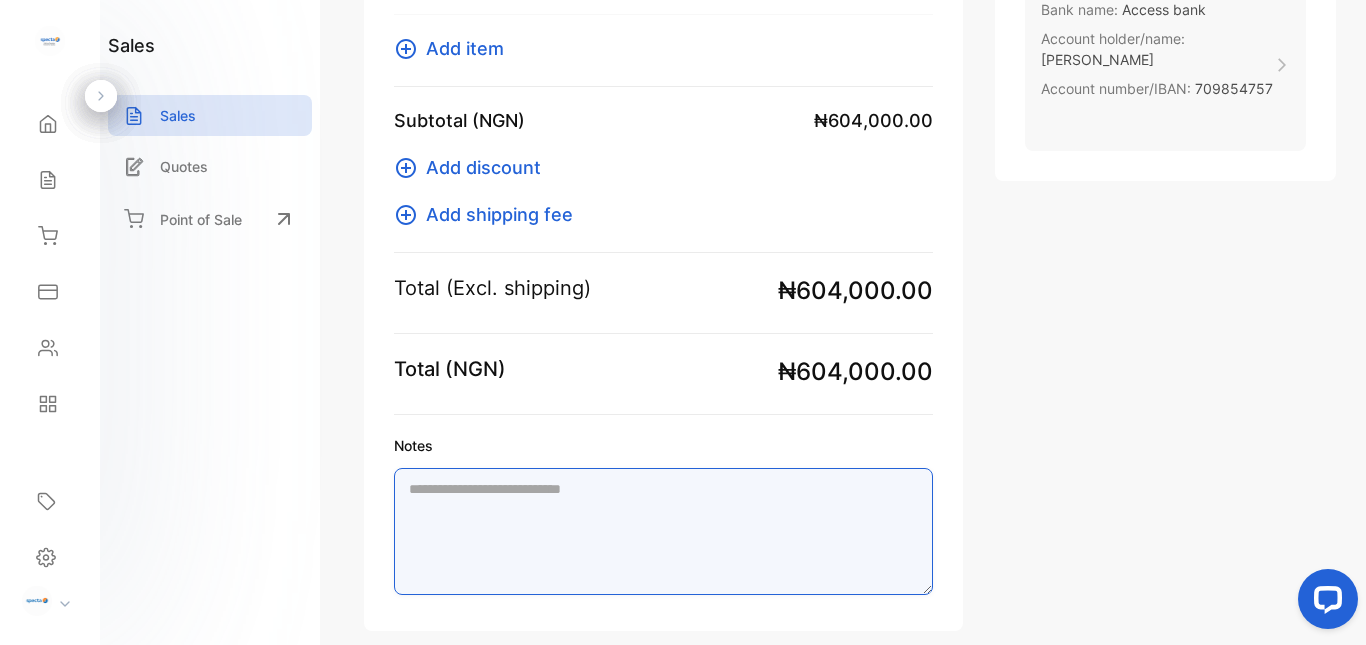 click on "Notes" at bounding box center (663, 531) 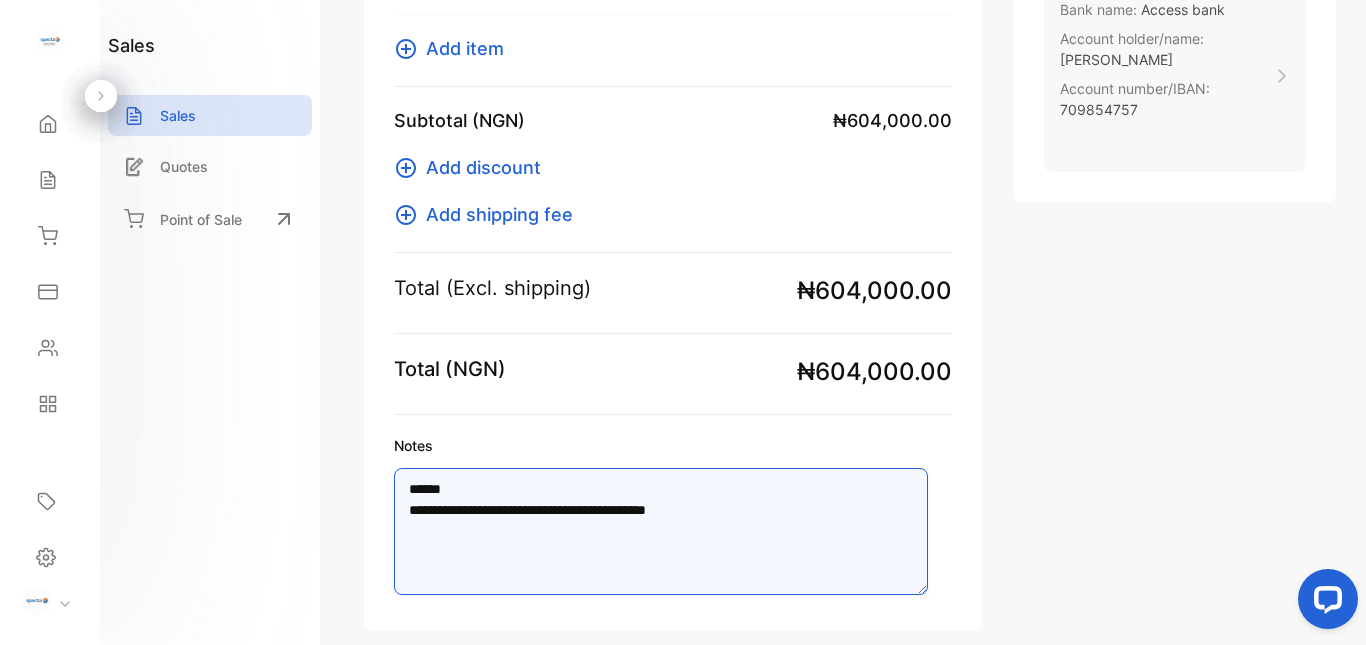 click on "**********" at bounding box center [661, 531] 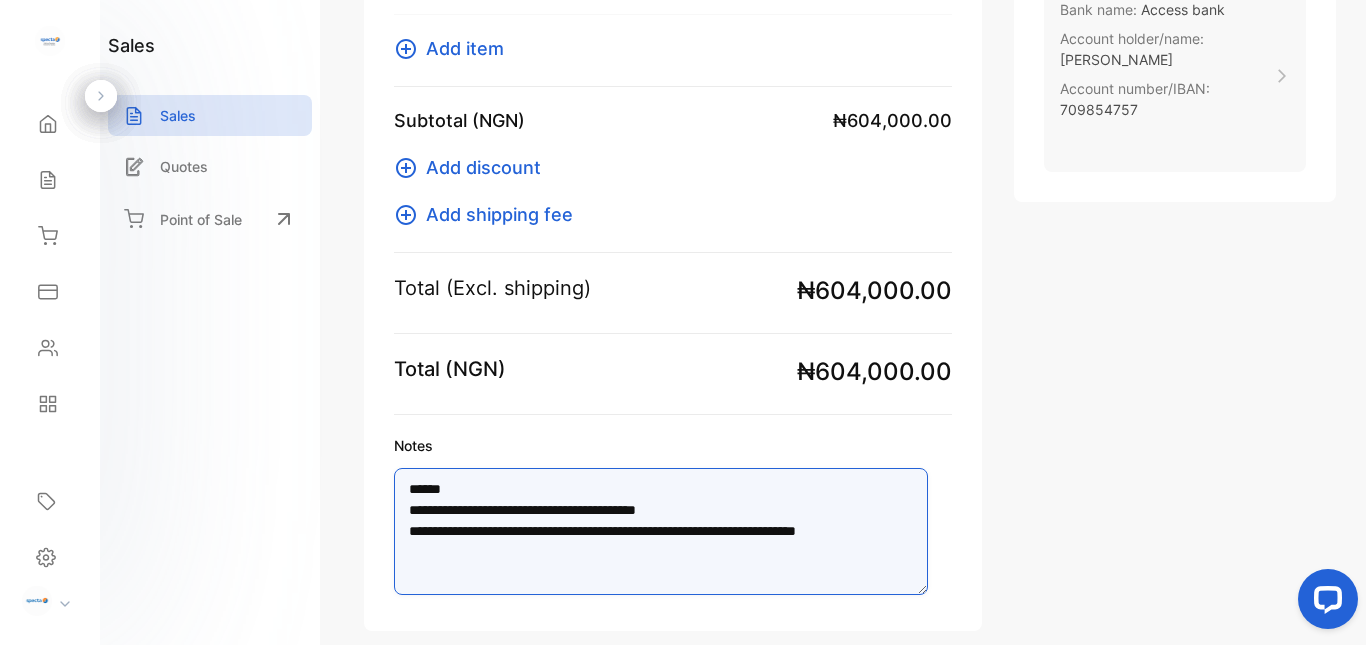 click on "**********" at bounding box center (661, 531) 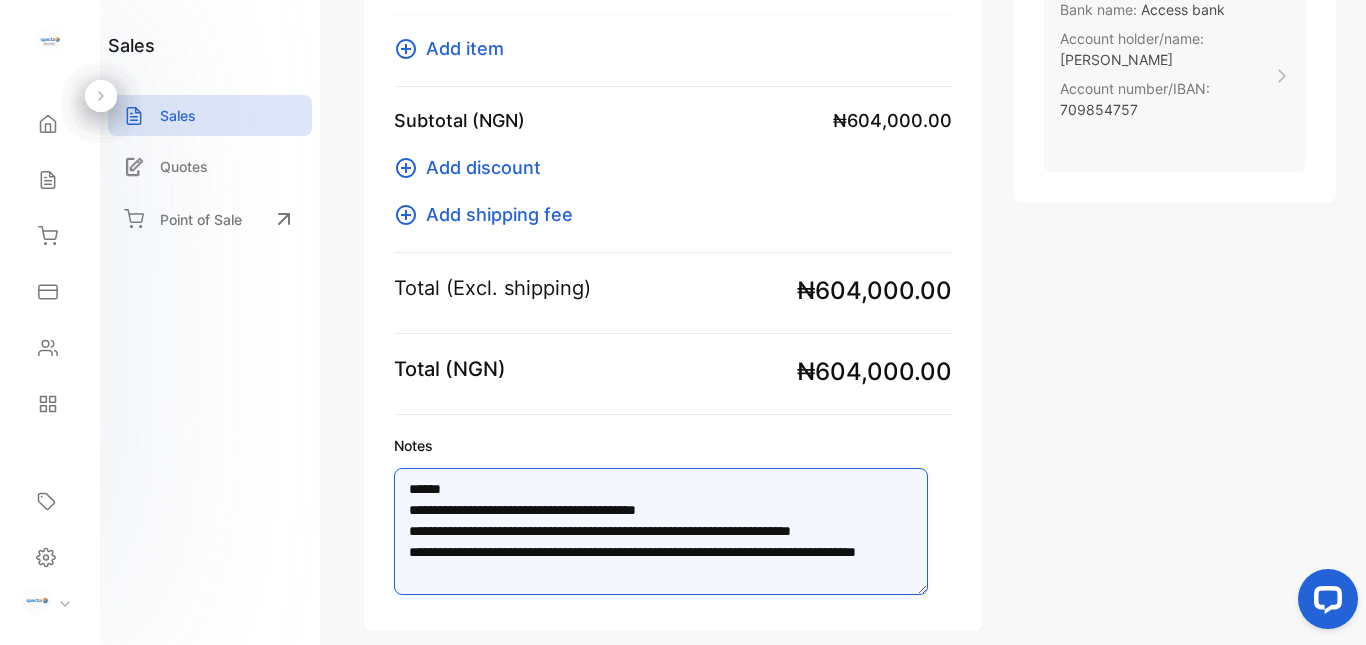 scroll, scrollTop: 51, scrollLeft: 0, axis: vertical 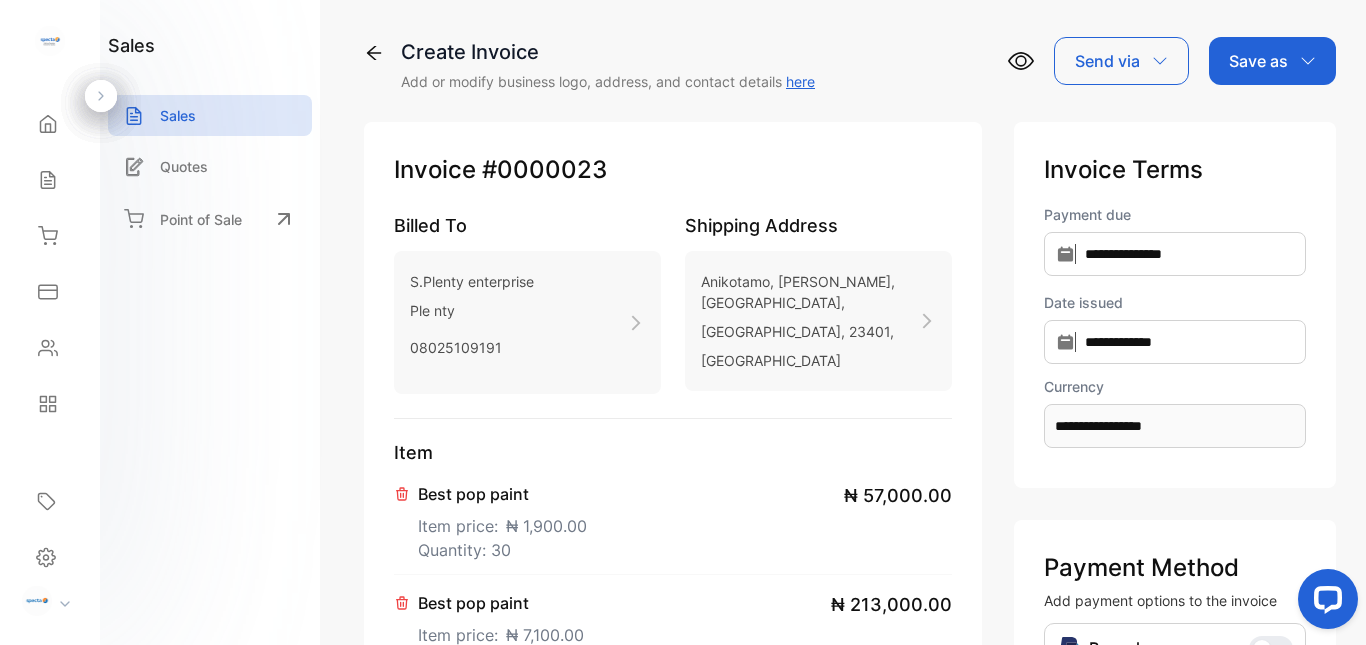 click on "Save as" at bounding box center (1258, 61) 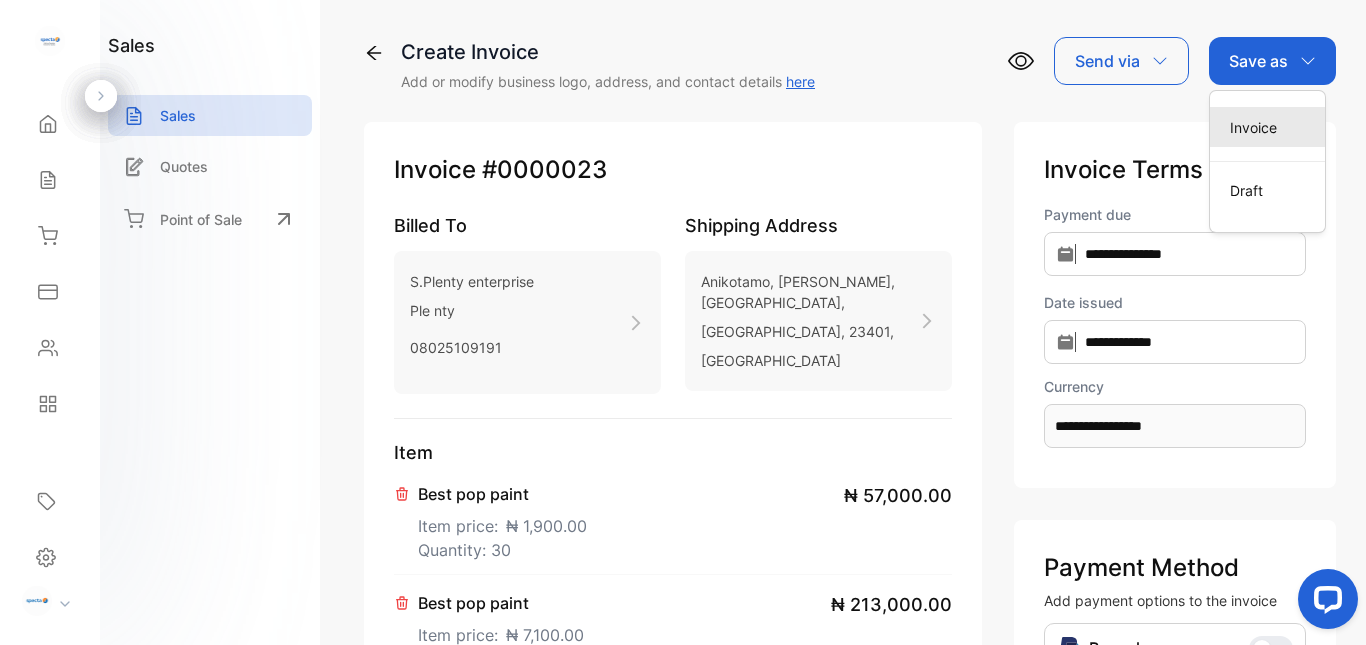 click on "Invoice" at bounding box center [1267, 127] 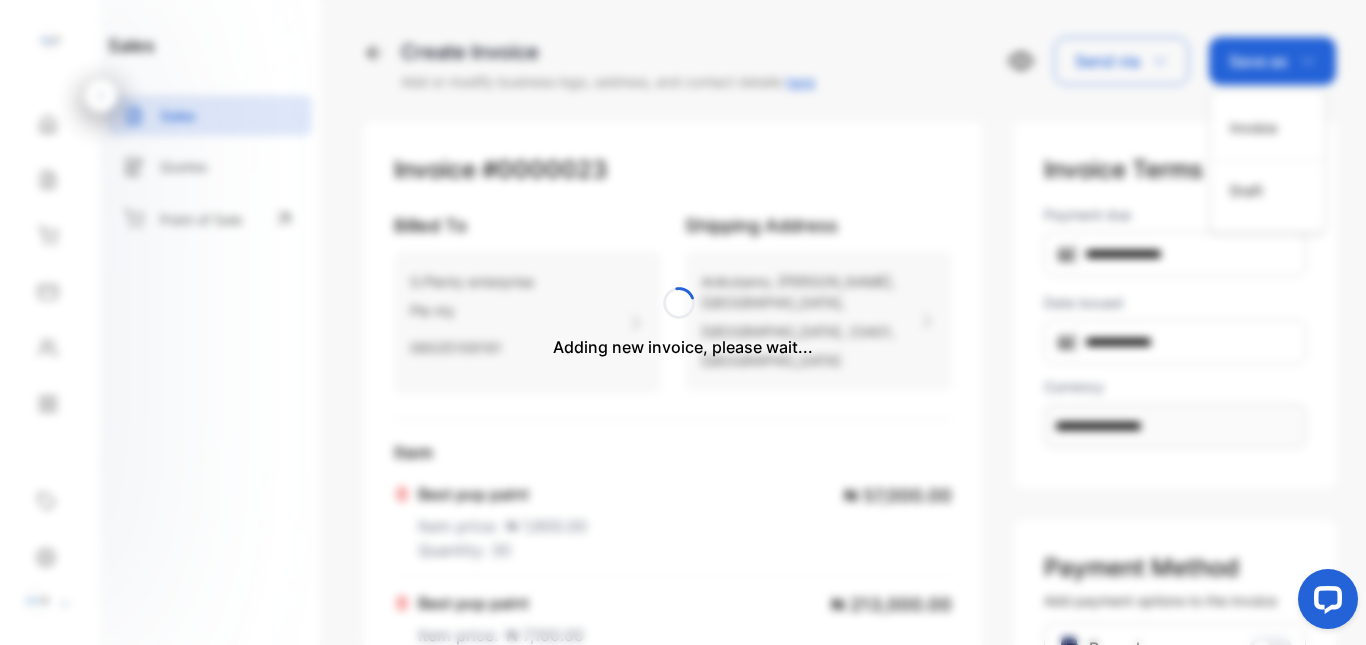 type 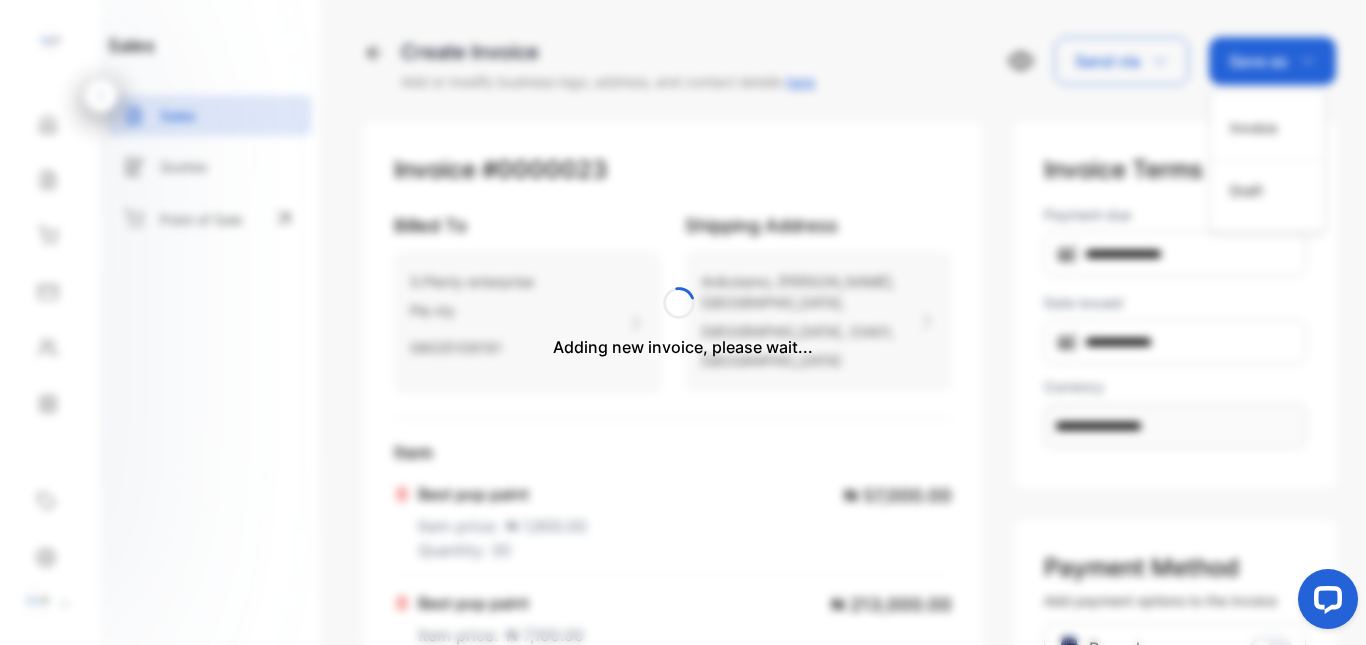 type 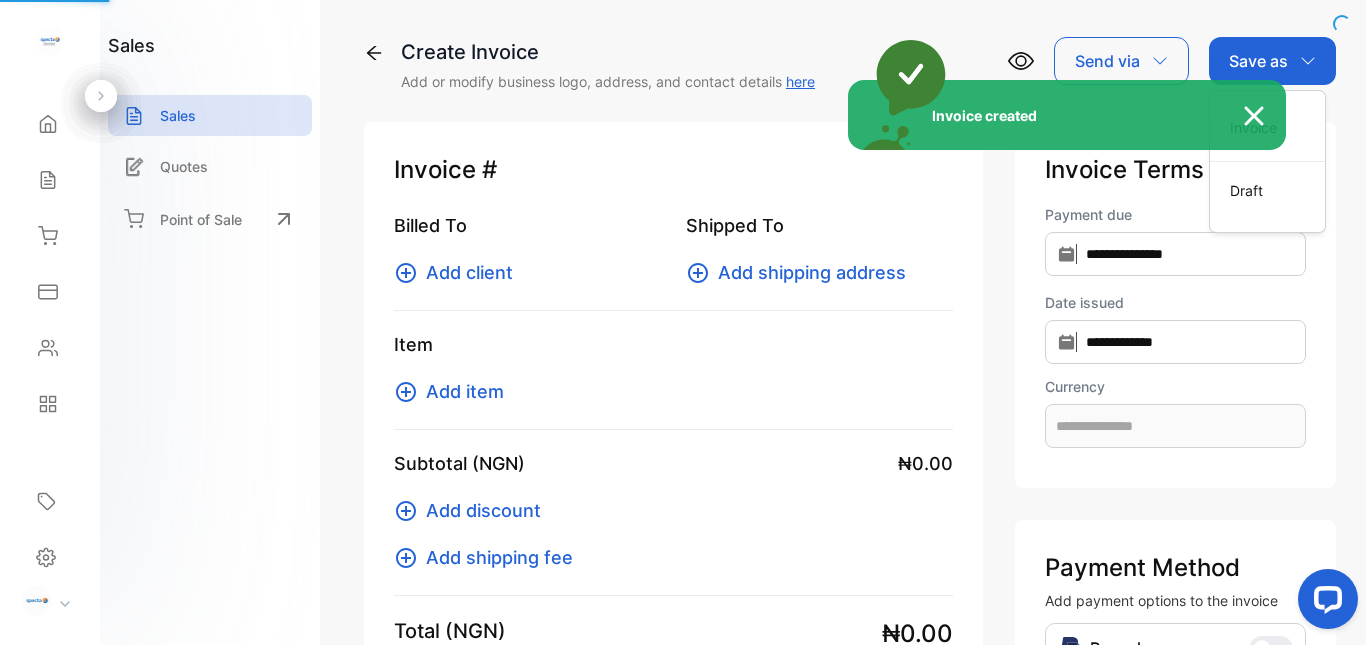 scroll, scrollTop: 0, scrollLeft: 0, axis: both 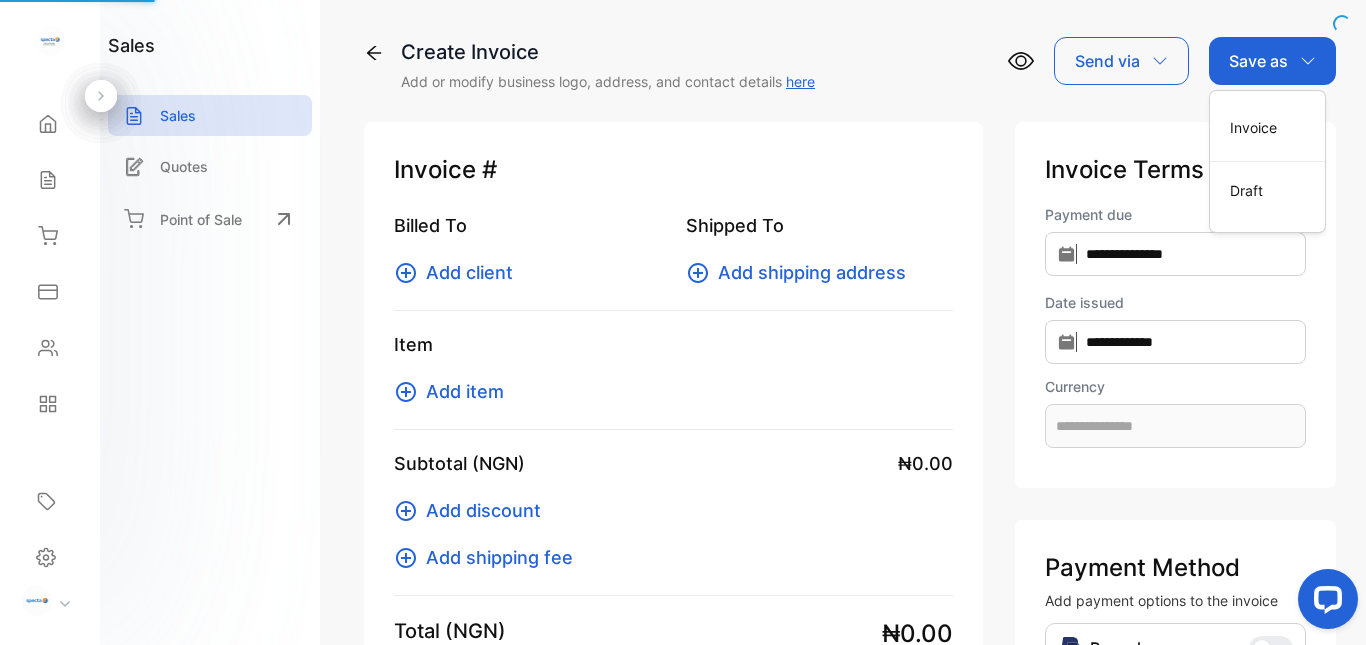 click 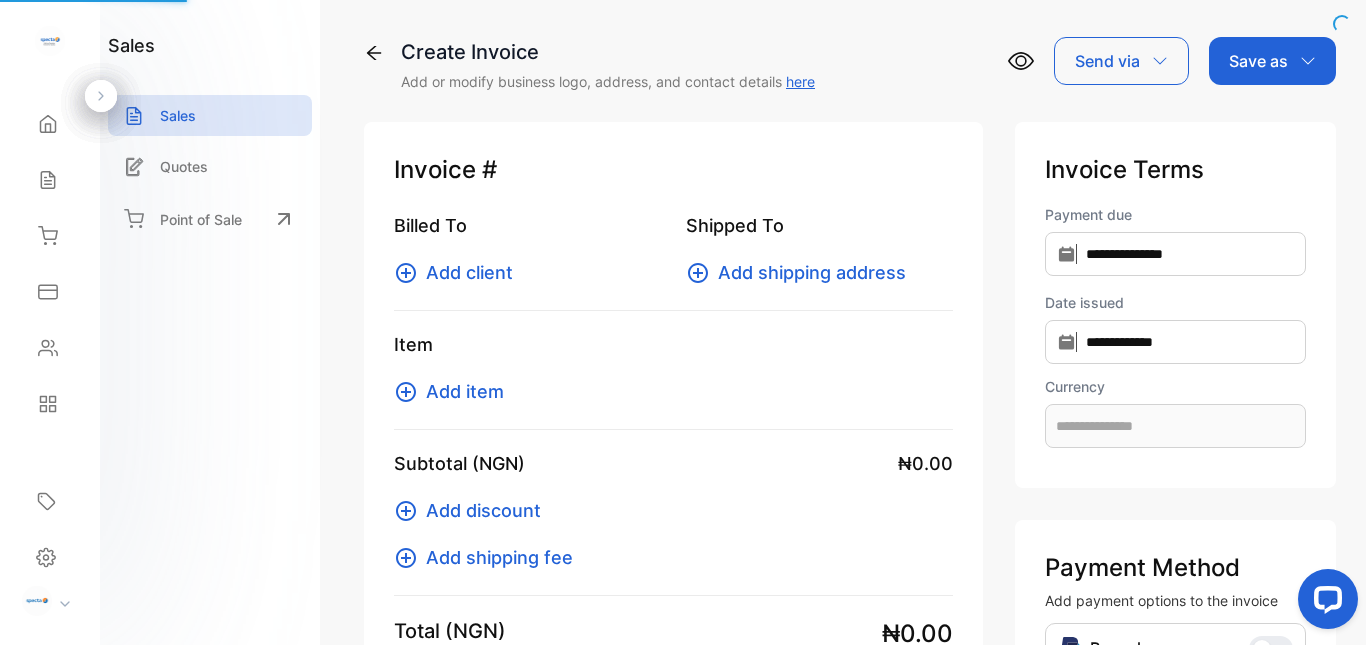 click 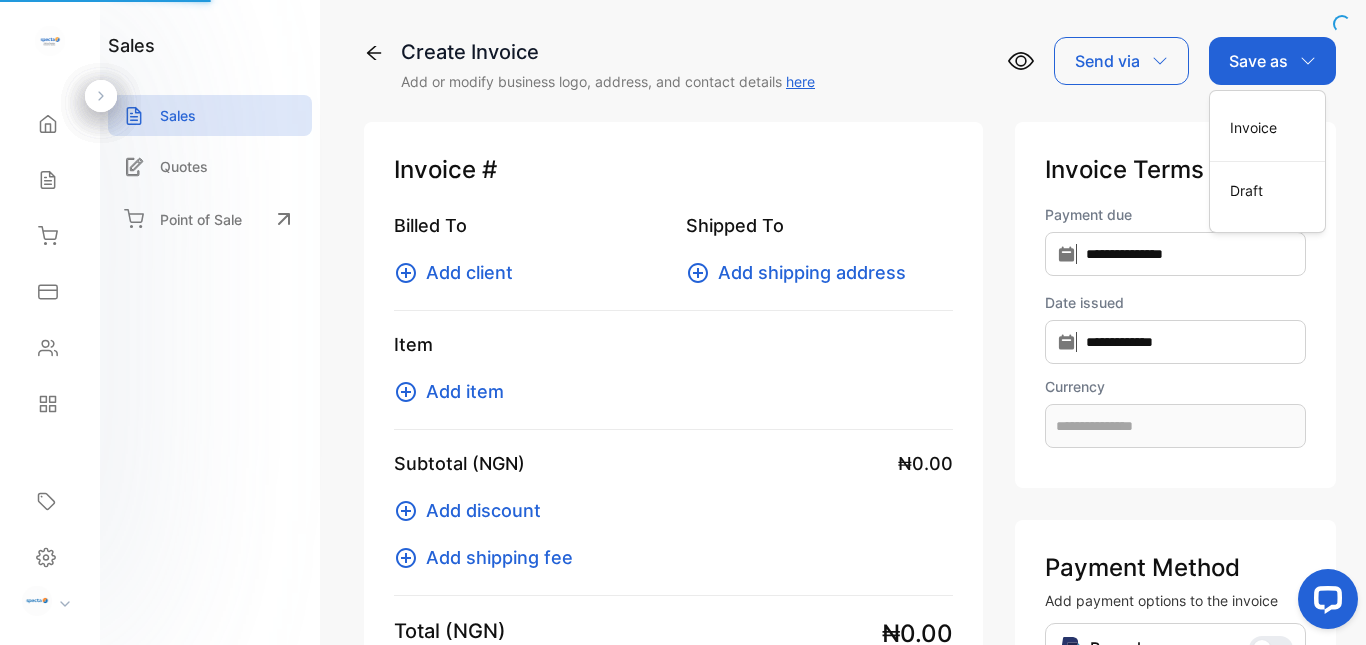 click 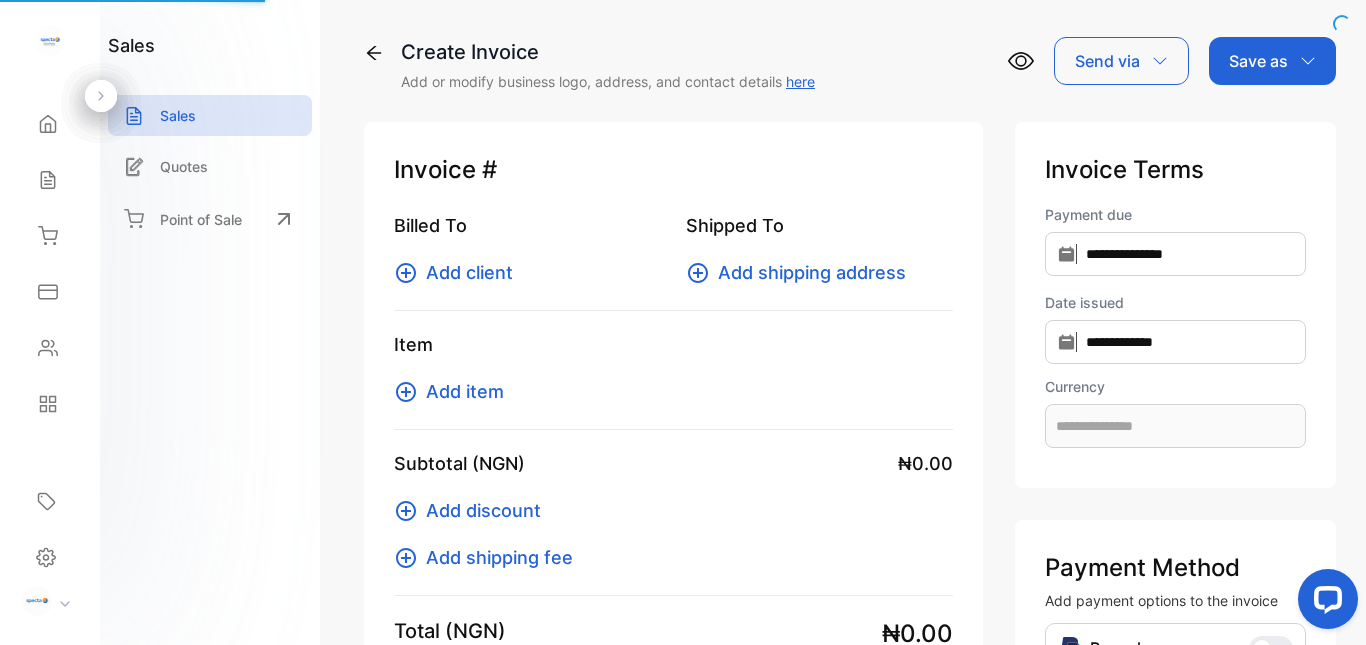 click on "Save as" at bounding box center [1258, 61] 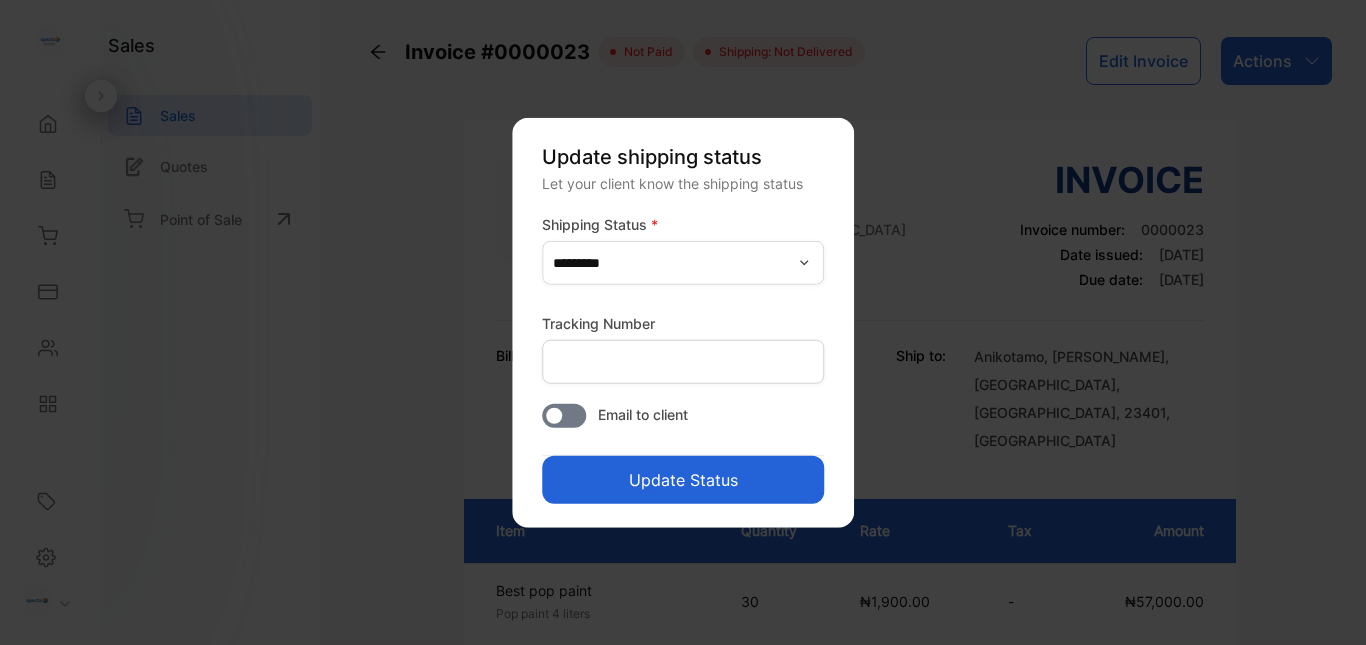 scroll, scrollTop: 0, scrollLeft: 0, axis: both 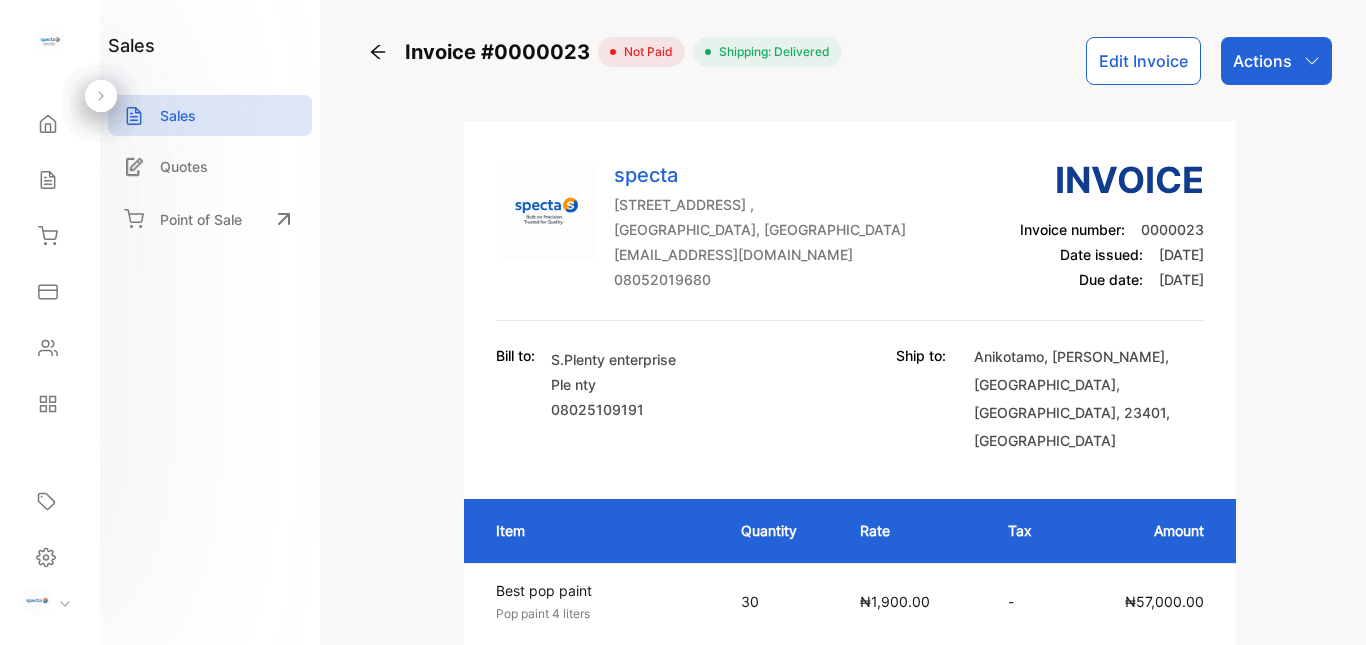 click on "Edit Invoice" at bounding box center (1143, 61) 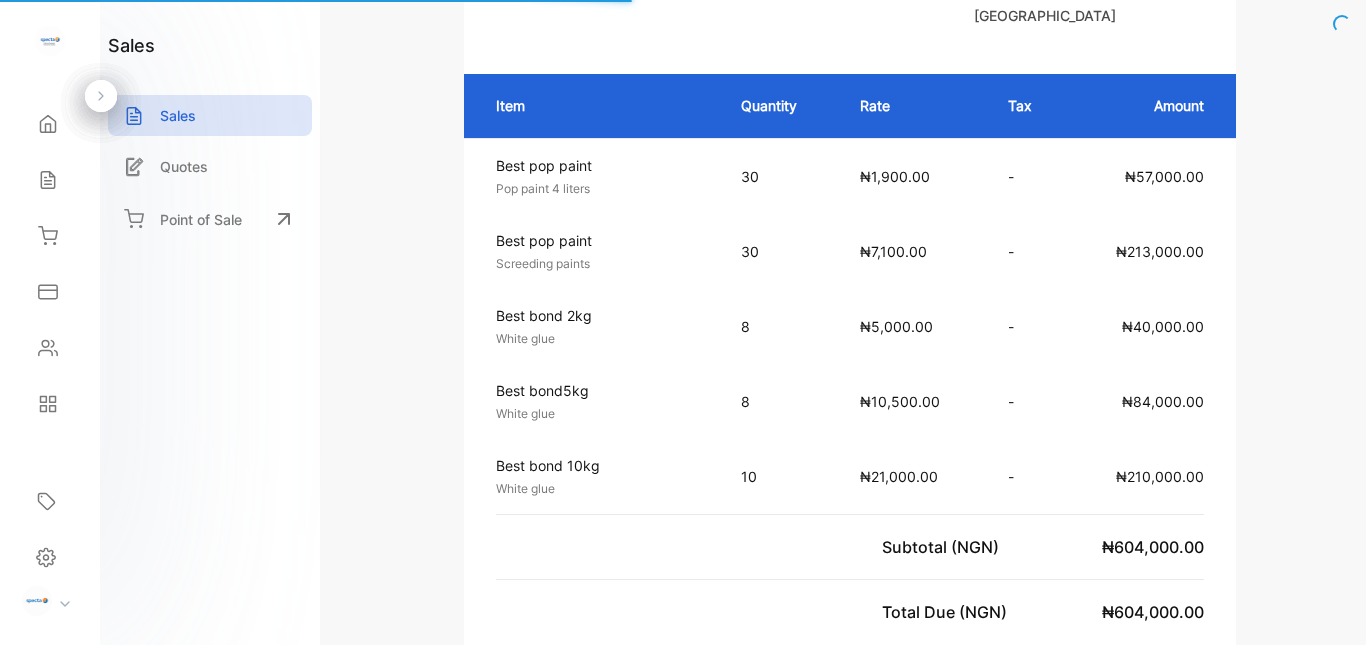 scroll, scrollTop: 448, scrollLeft: 0, axis: vertical 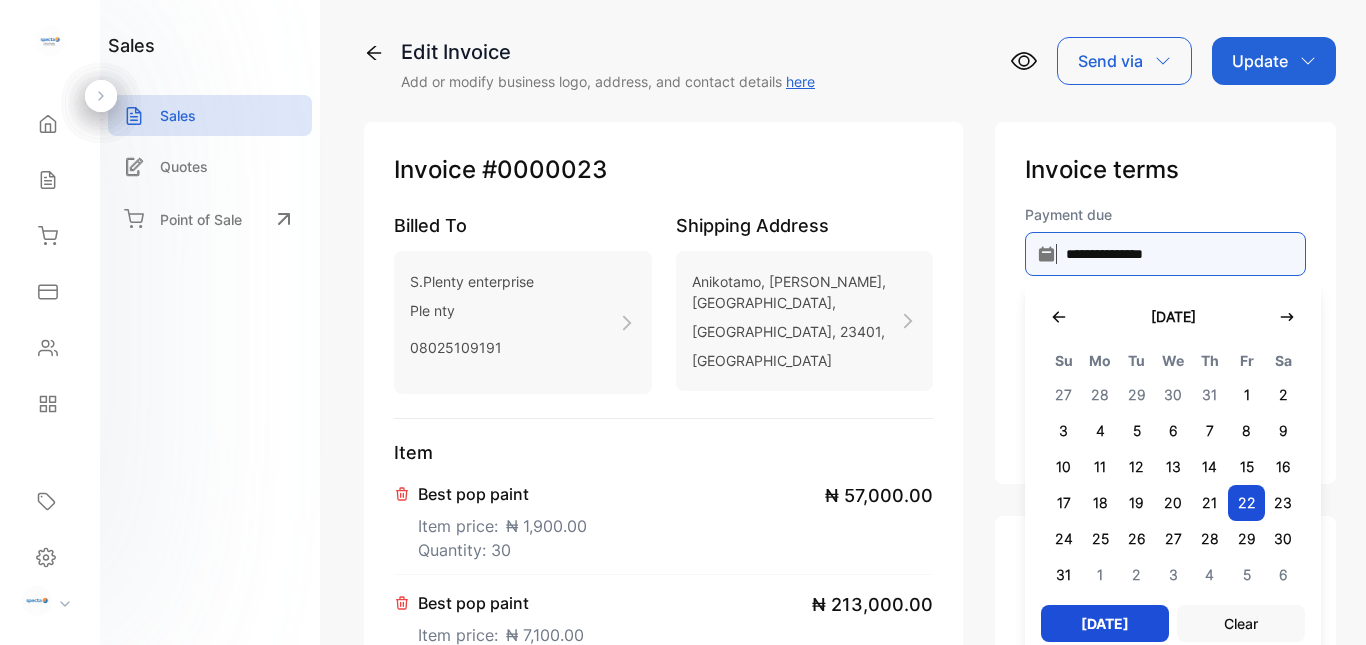 drag, startPoint x: 1127, startPoint y: 256, endPoint x: 1116, endPoint y: 256, distance: 11 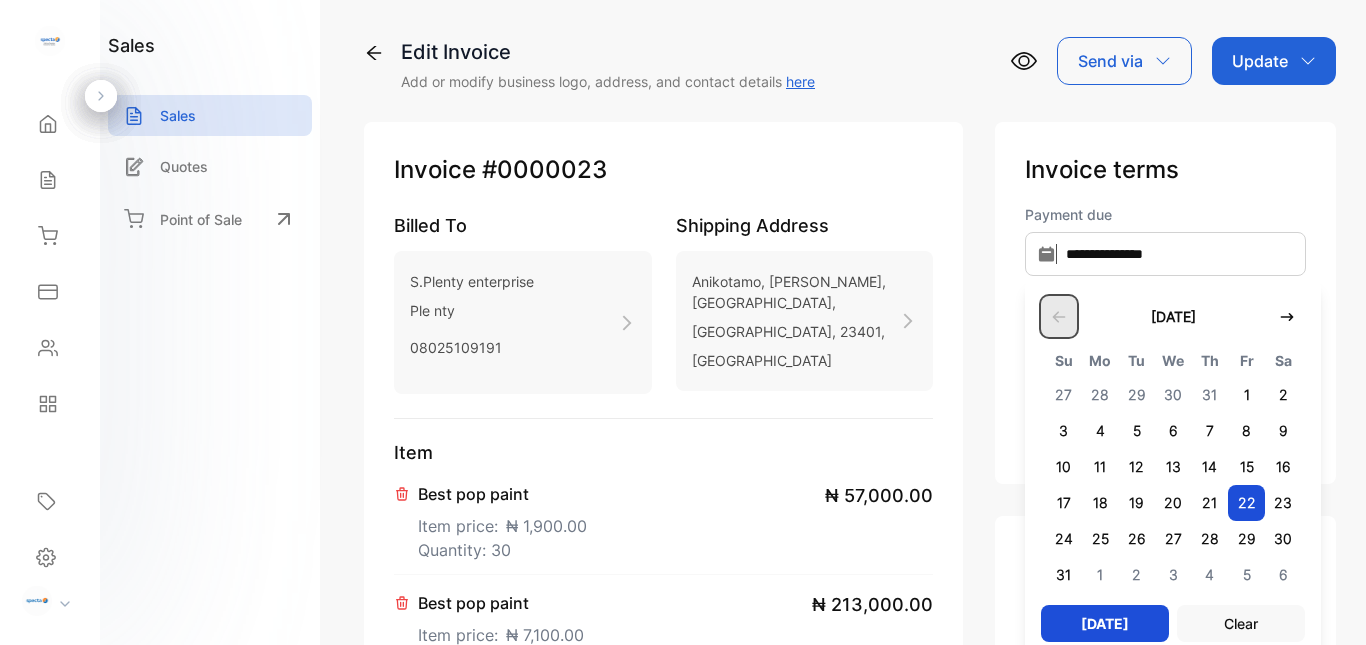 click at bounding box center (1059, 316) 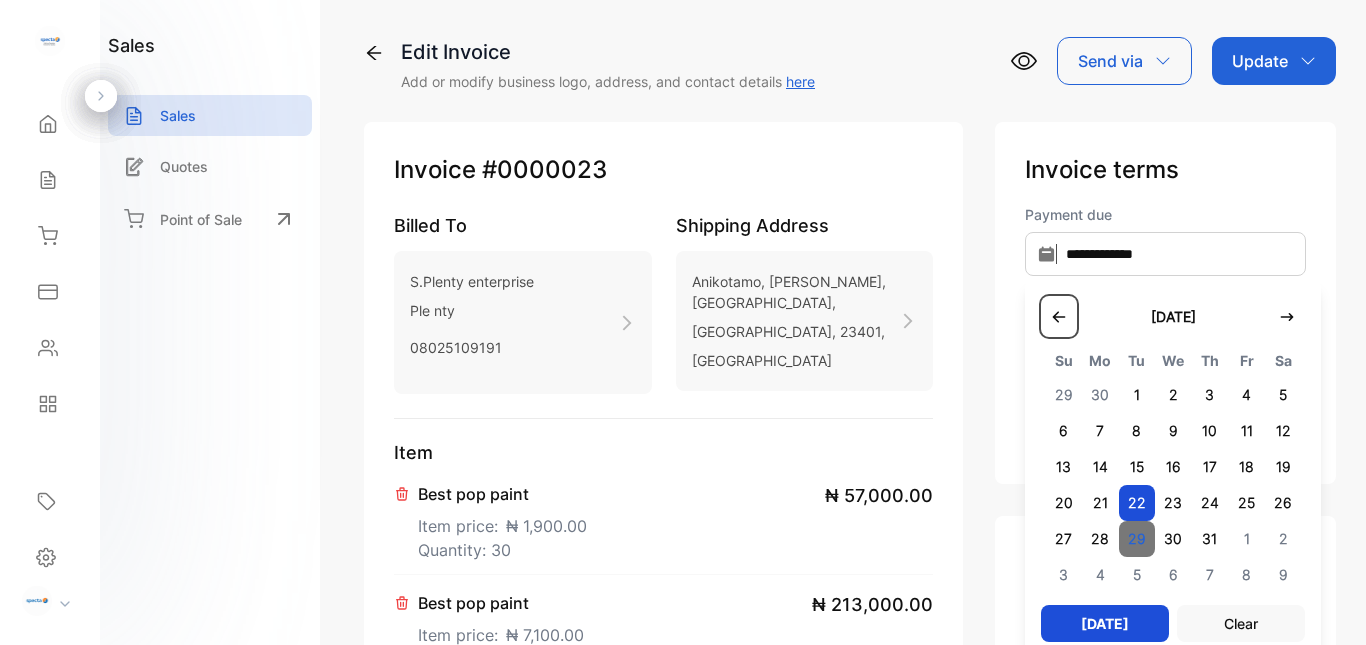 scroll, scrollTop: 0, scrollLeft: 0, axis: both 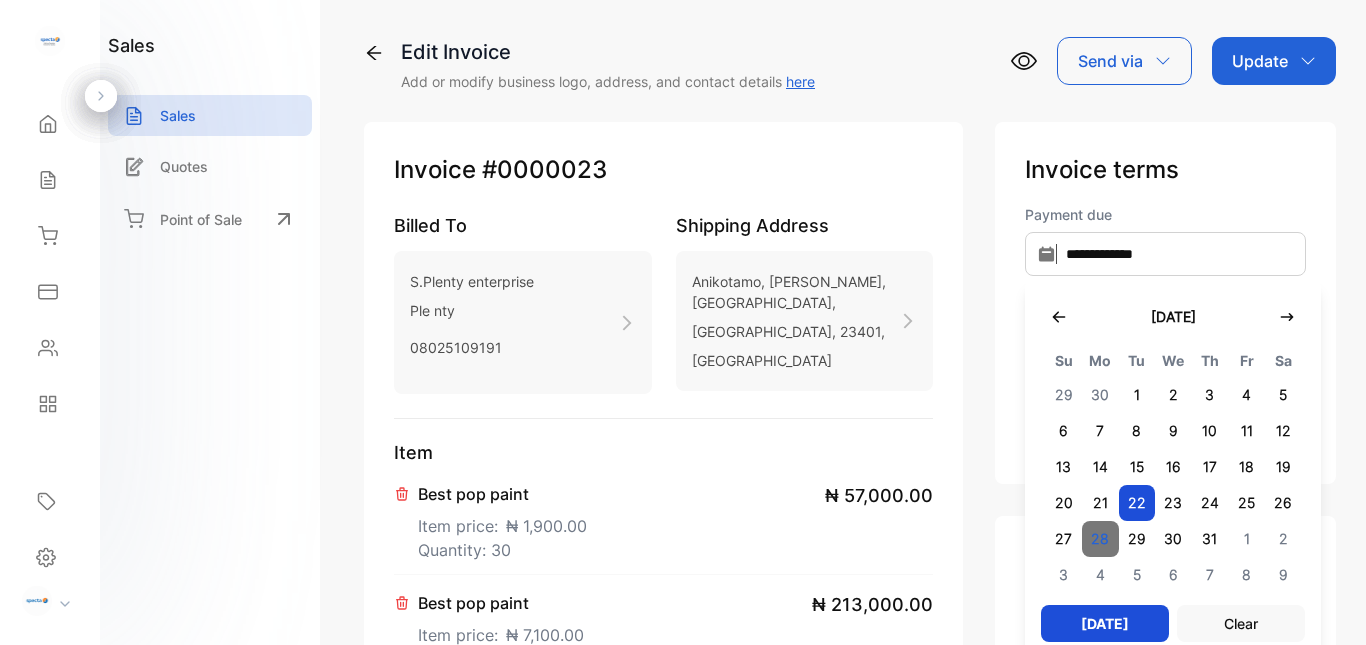 click on "28" at bounding box center (1100, 539) 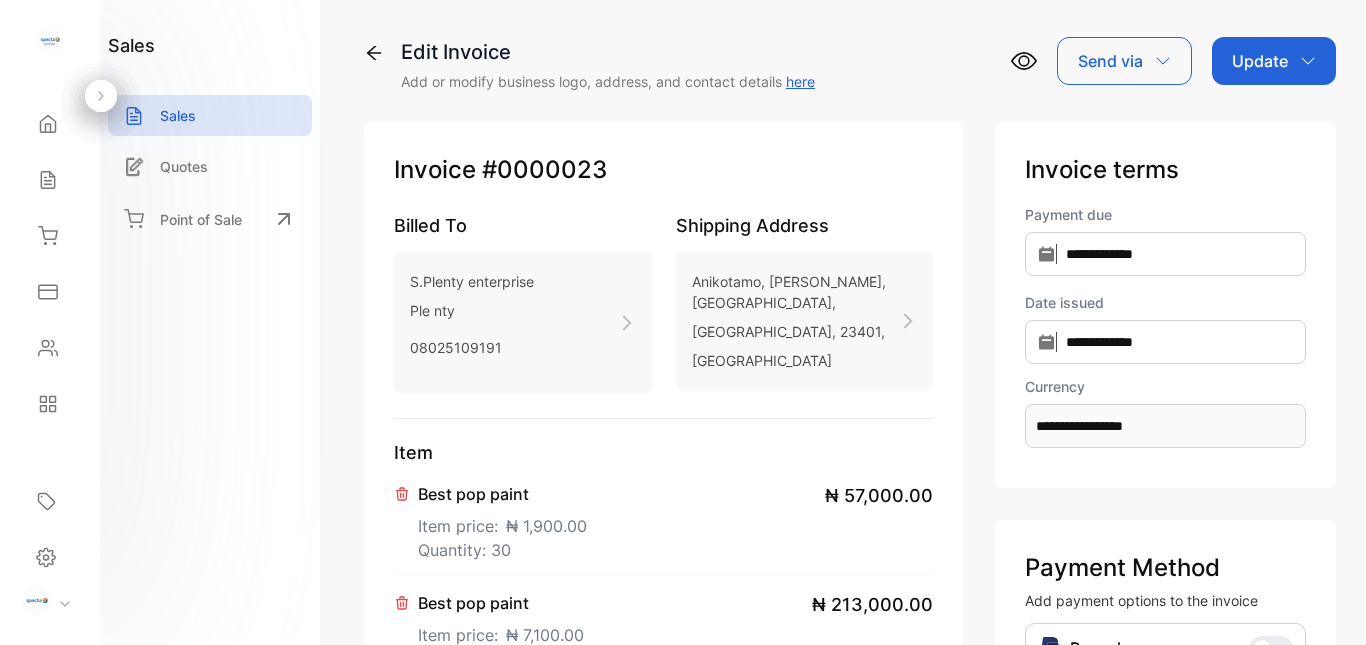click on "Update" at bounding box center (1274, 61) 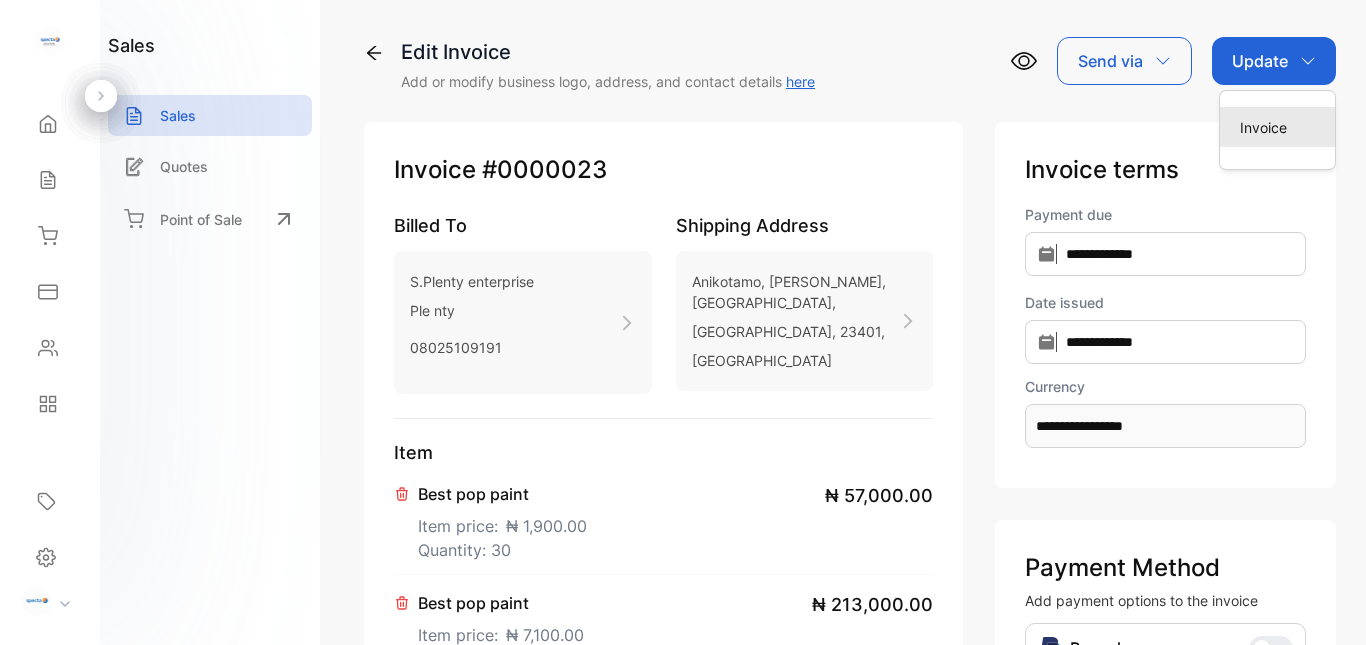 click on "Invoice" at bounding box center (1277, 127) 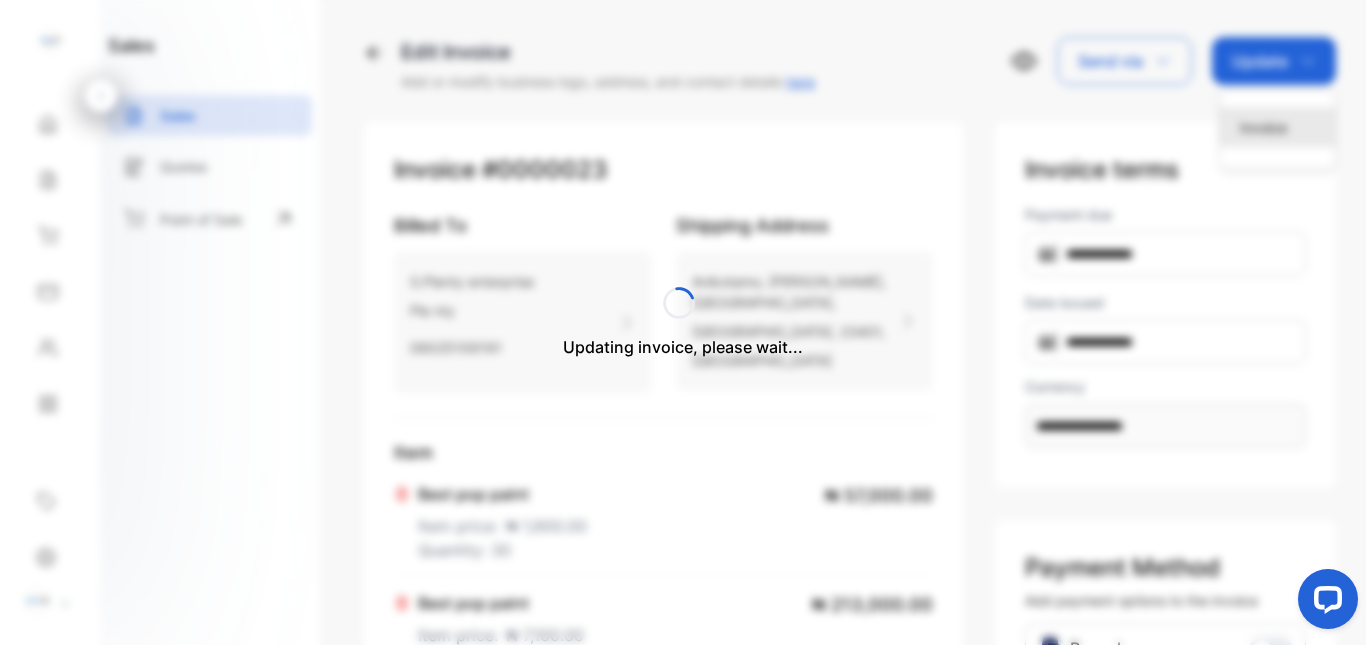 scroll, scrollTop: 0, scrollLeft: 0, axis: both 